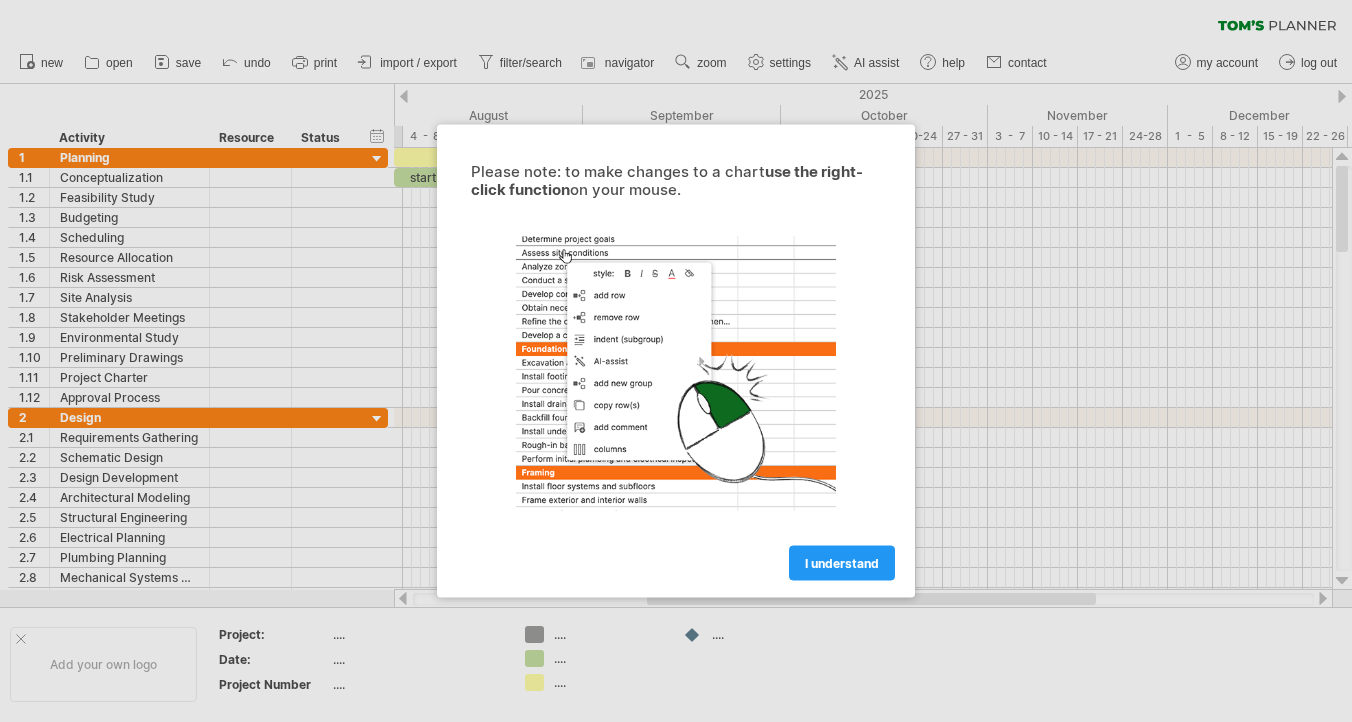 scroll, scrollTop: 0, scrollLeft: 0, axis: both 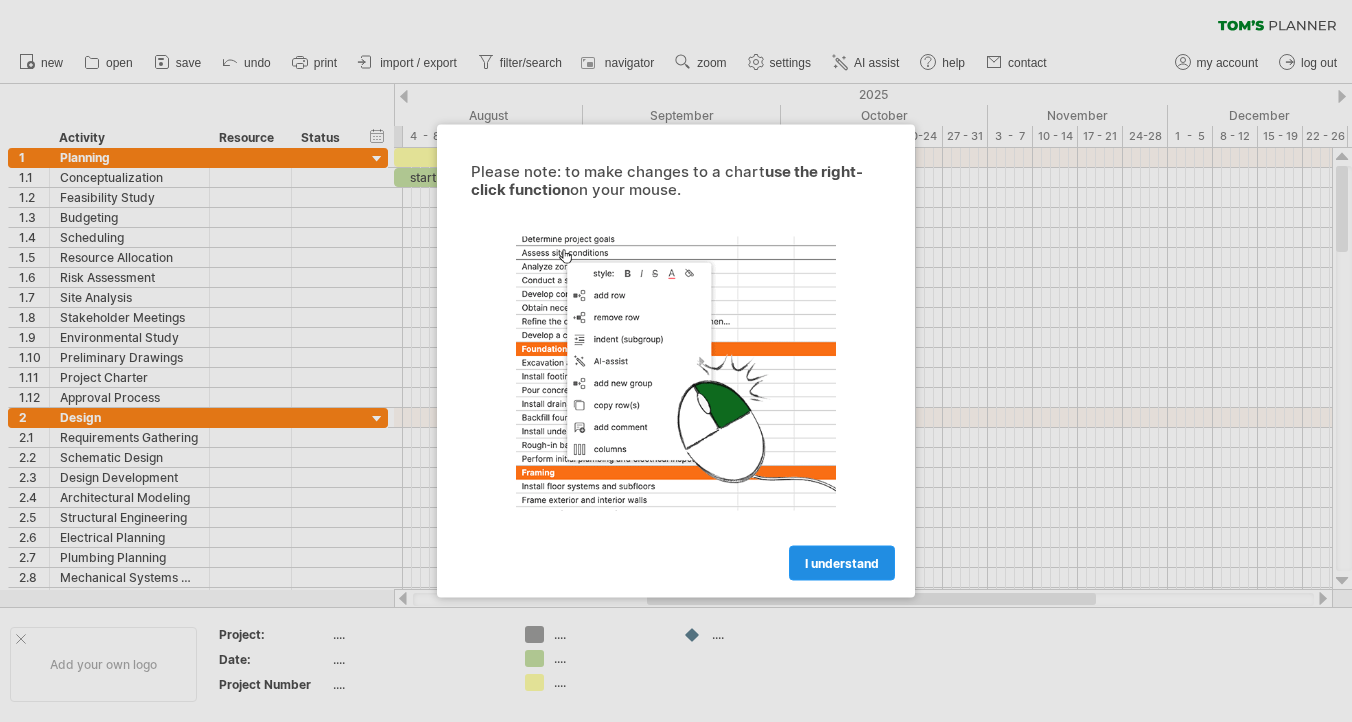 click on "I understand" at bounding box center (842, 563) 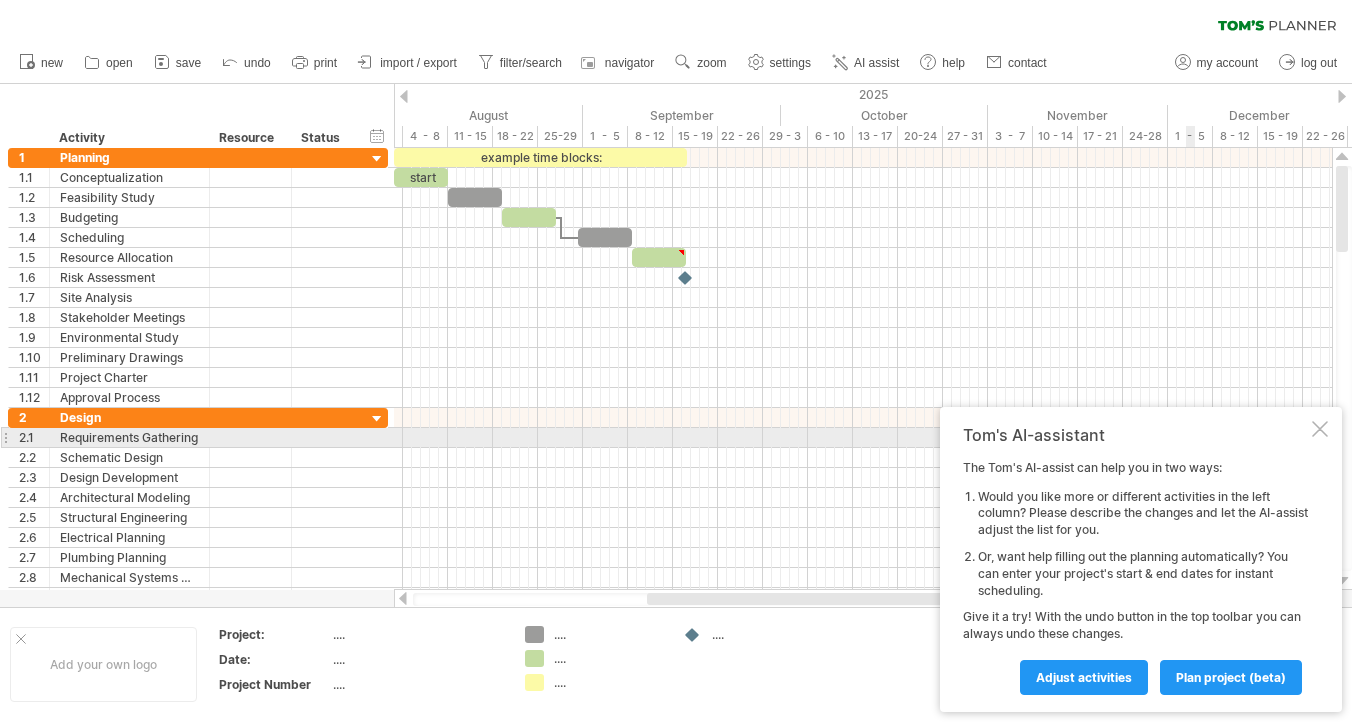 click at bounding box center (1320, 429) 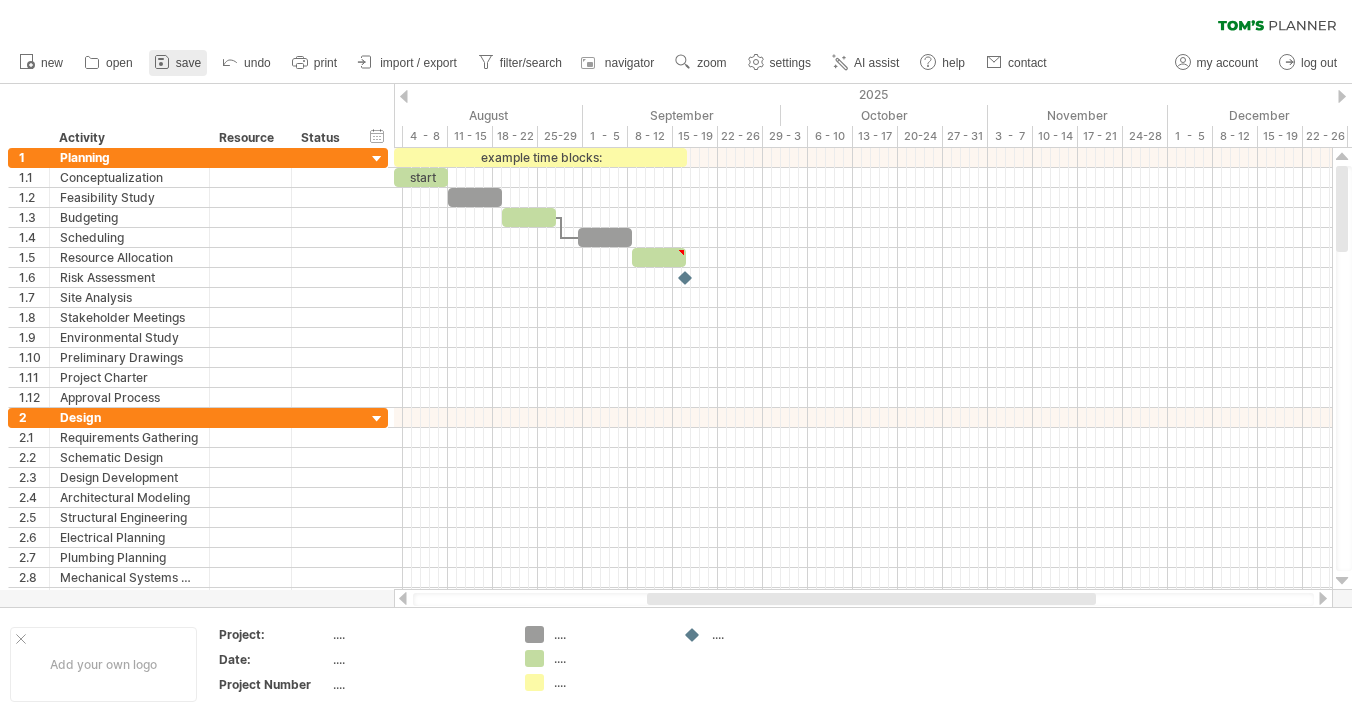 click on "save" at bounding box center [178, 63] 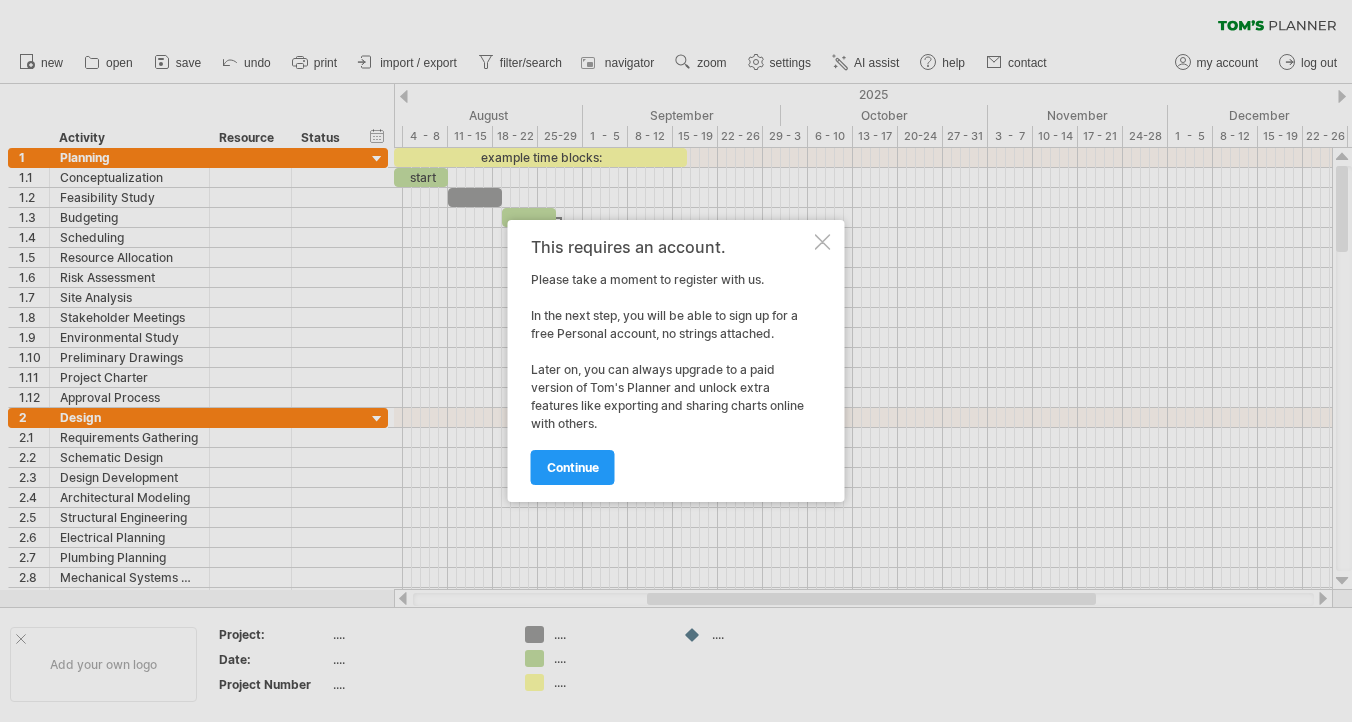 click at bounding box center (823, 242) 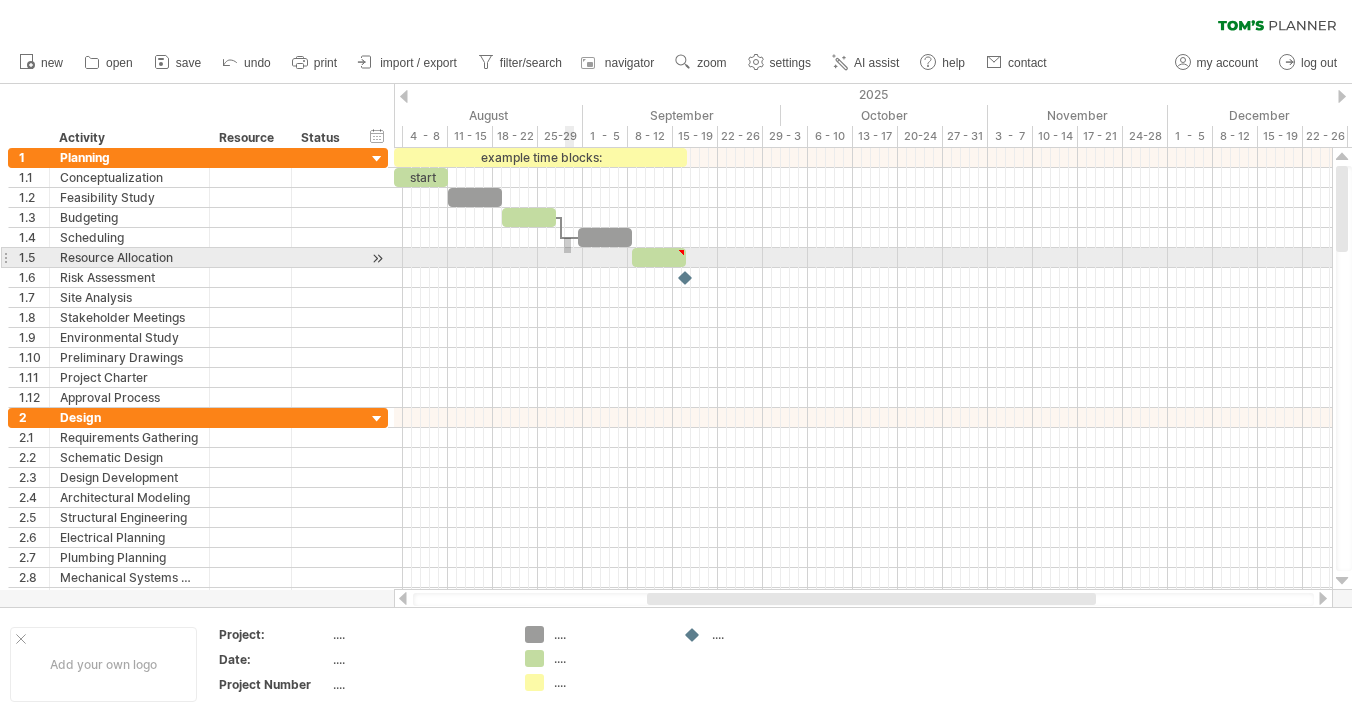 drag, startPoint x: 564, startPoint y: 238, endPoint x: 571, endPoint y: 253, distance: 16.552946 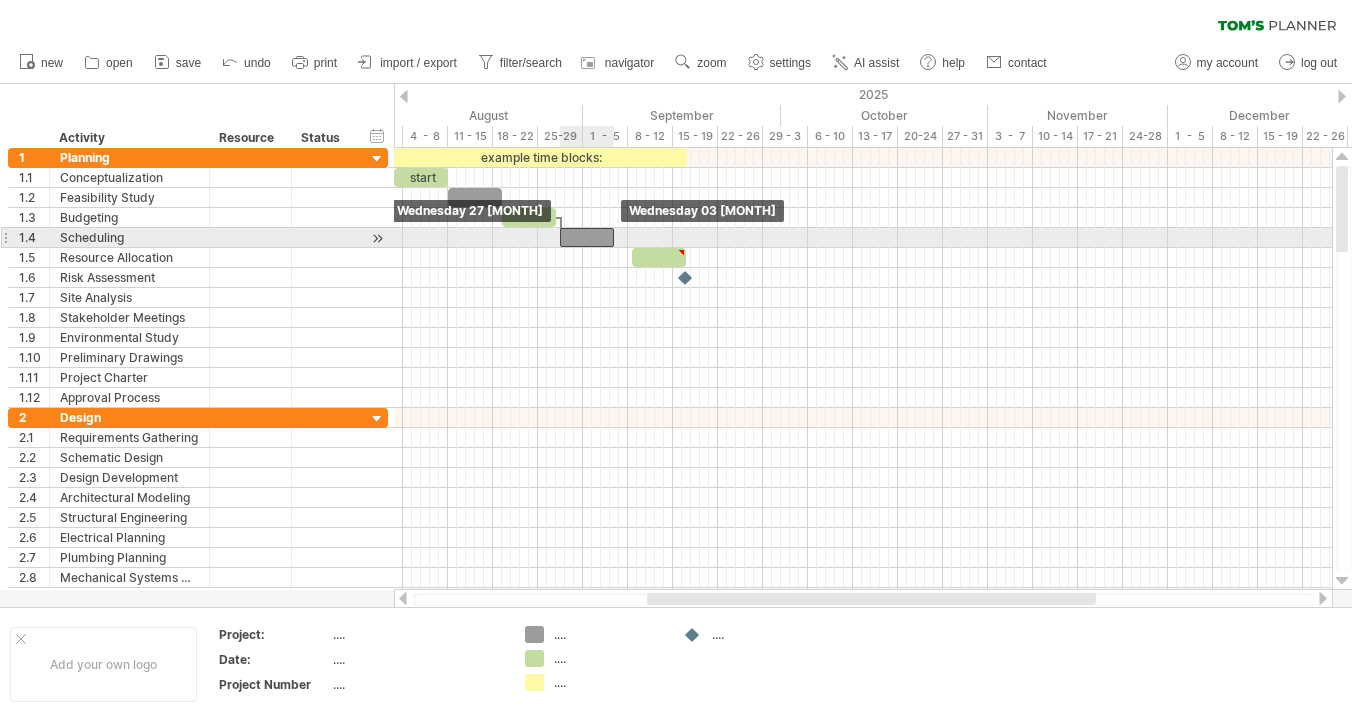 drag, startPoint x: 606, startPoint y: 238, endPoint x: 586, endPoint y: 245, distance: 21.189621 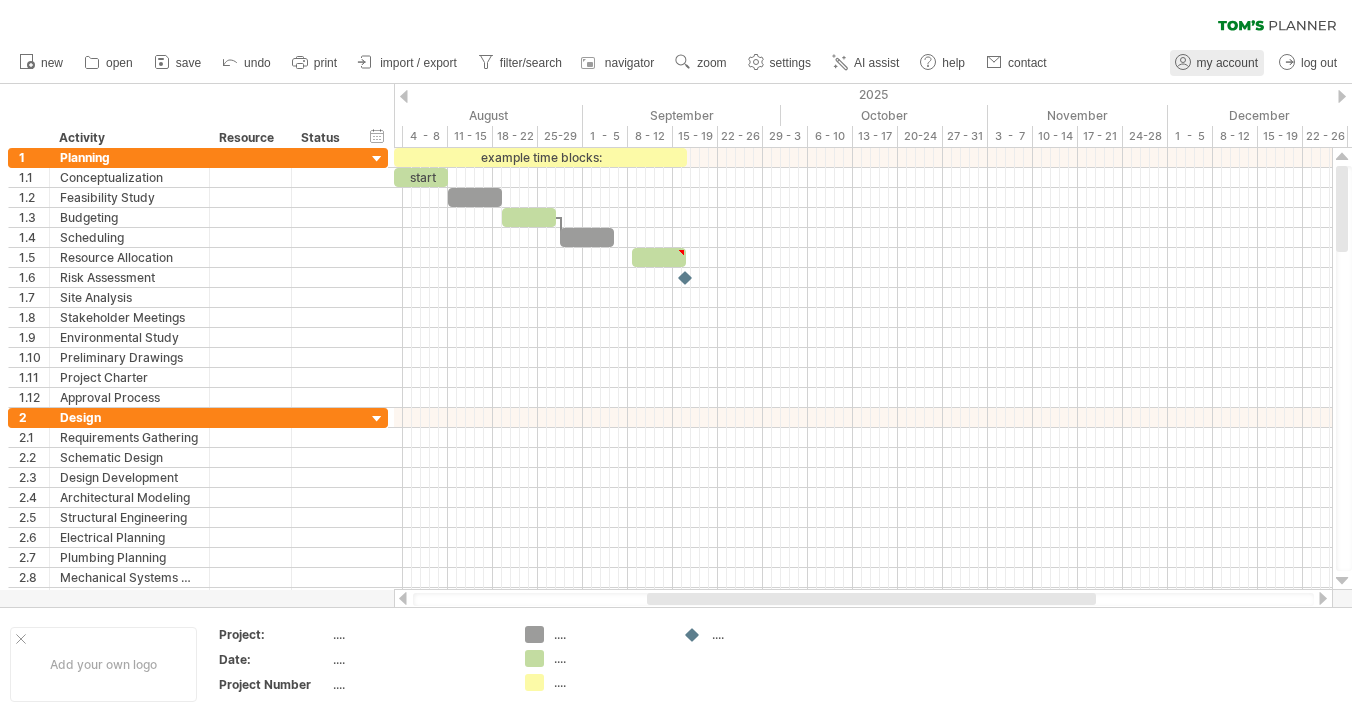 click on "my account" at bounding box center (1227, 63) 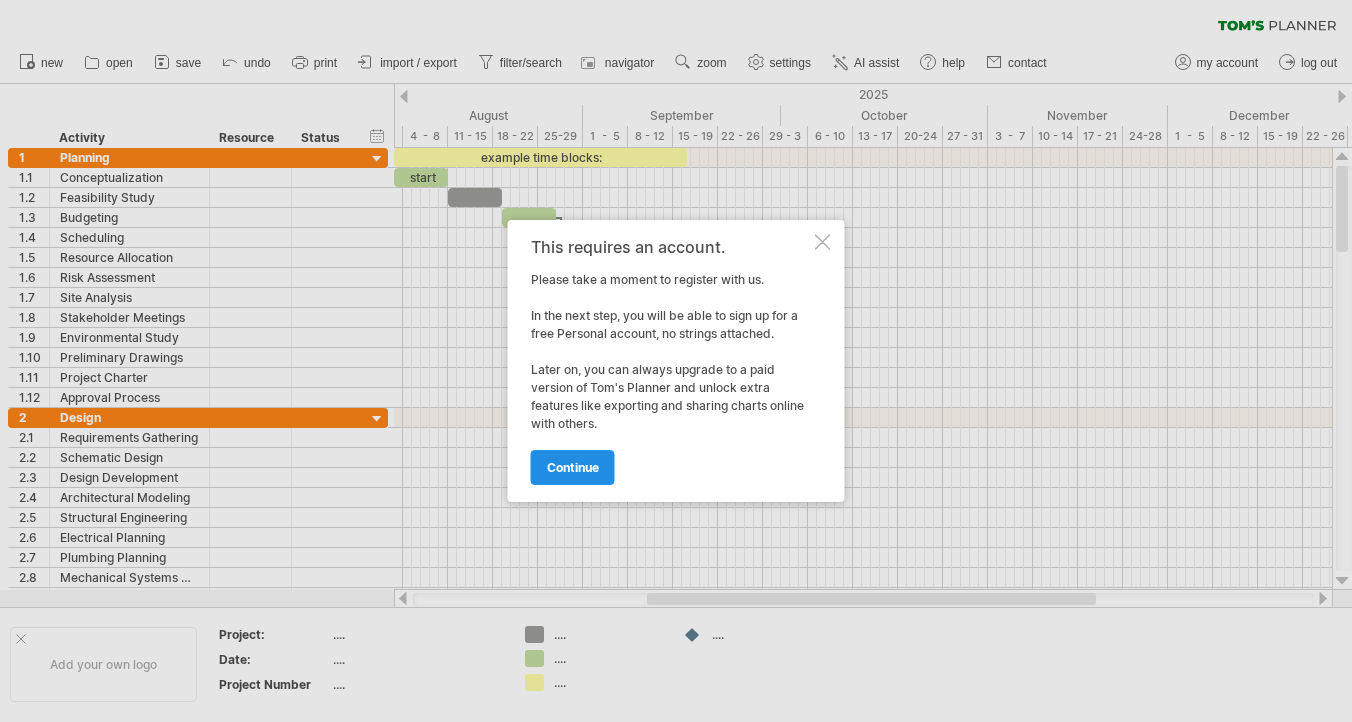click on "continue" at bounding box center [573, 467] 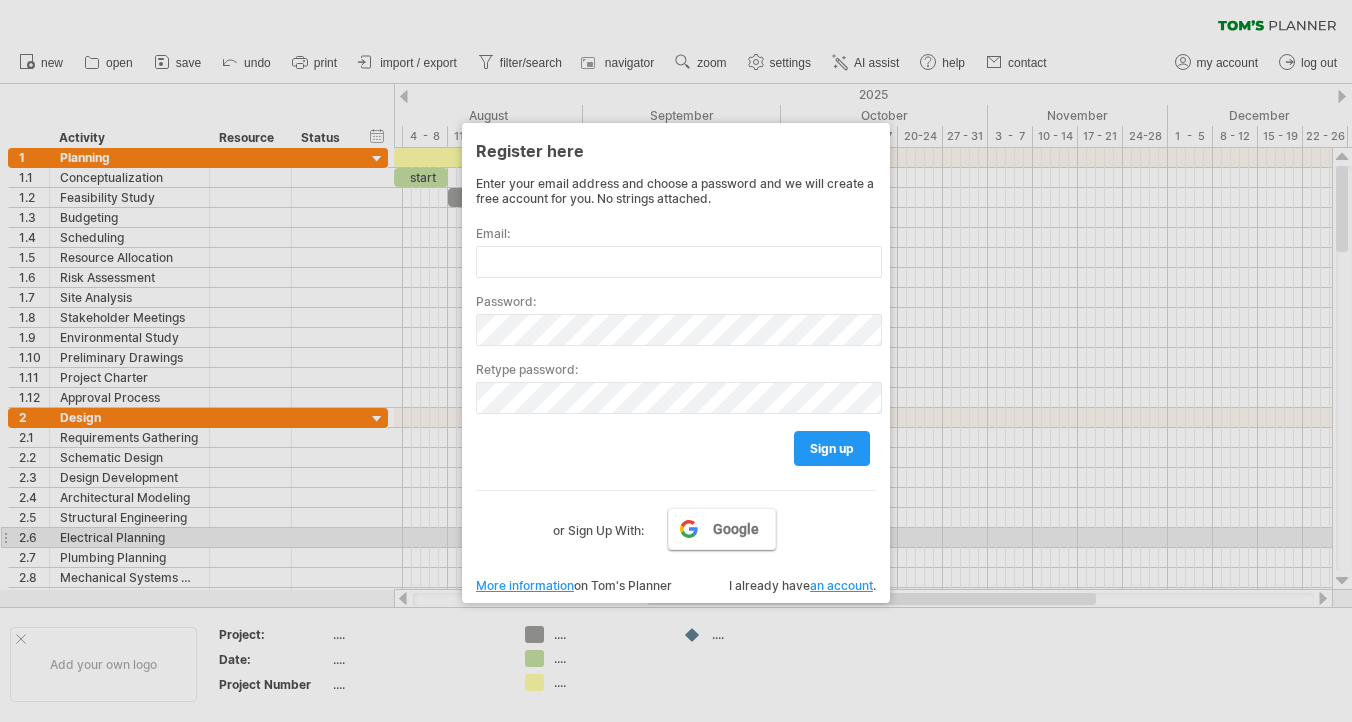 click on "Google" at bounding box center [722, 529] 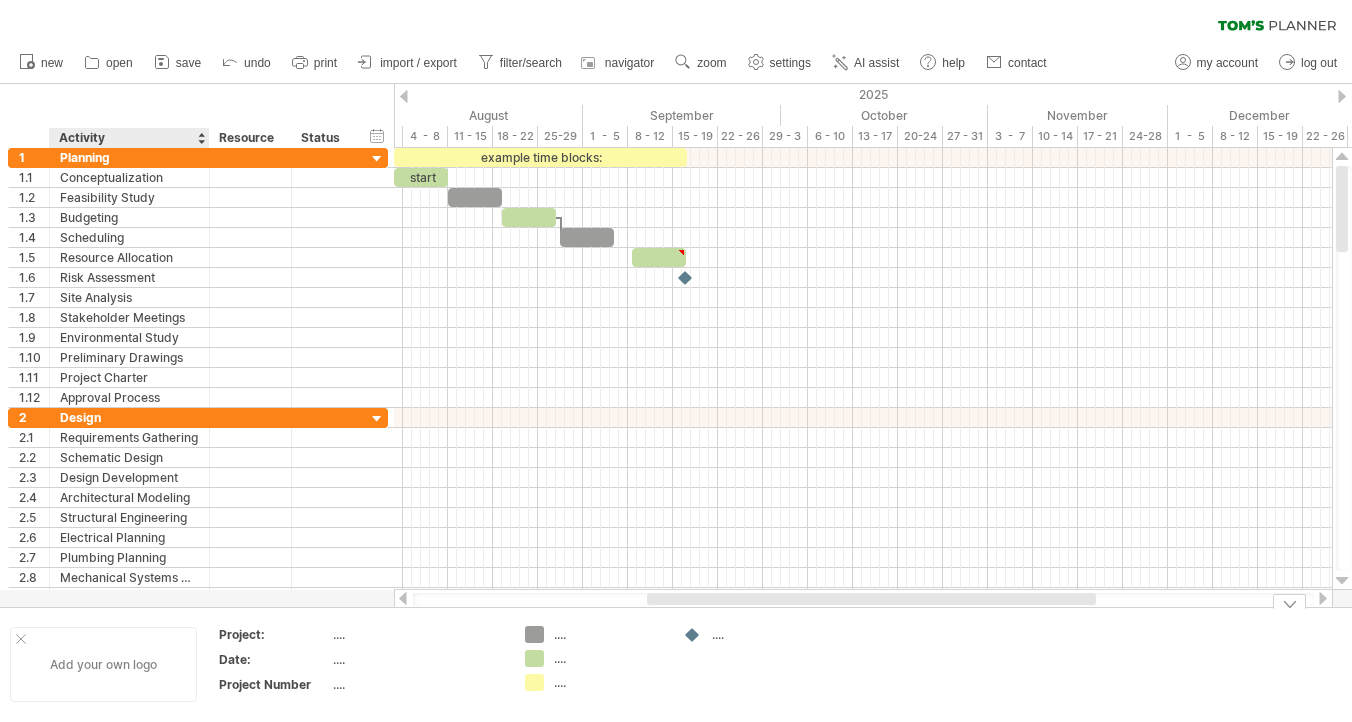 click on "Add your own logo" at bounding box center [103, 664] 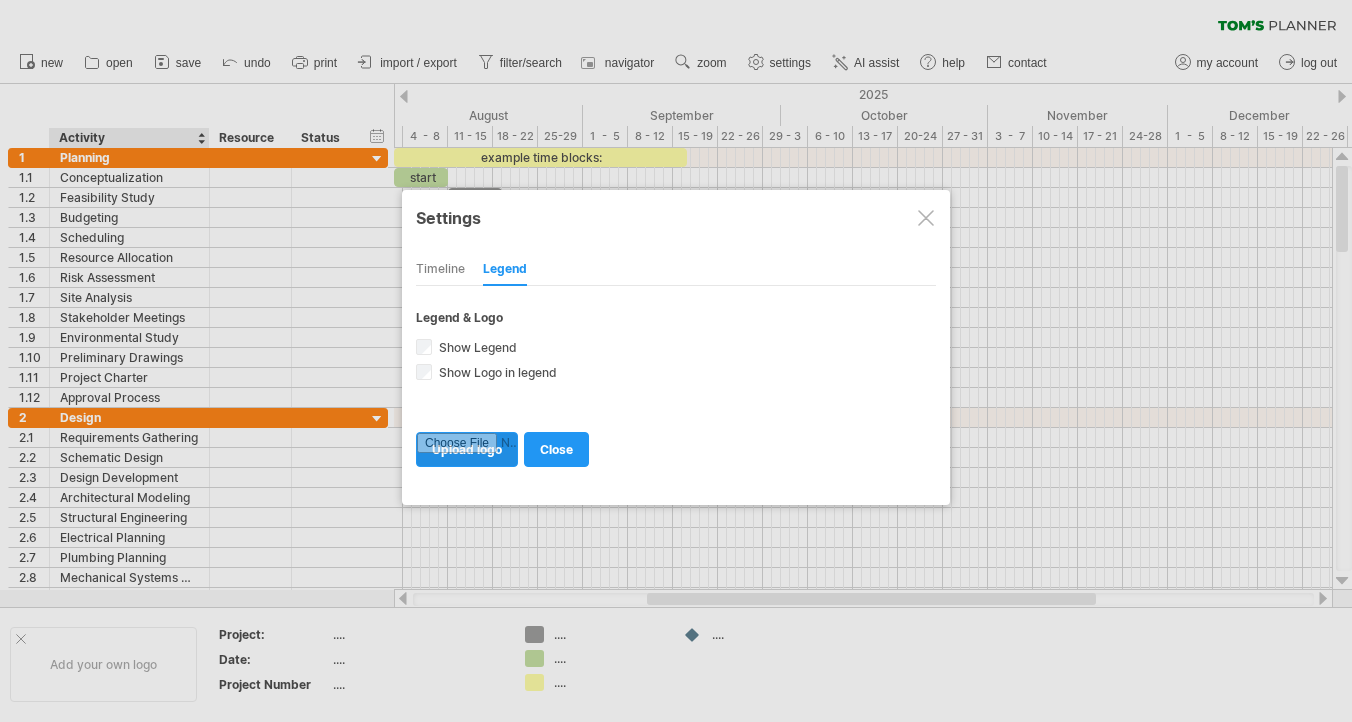 click at bounding box center [467, 449] 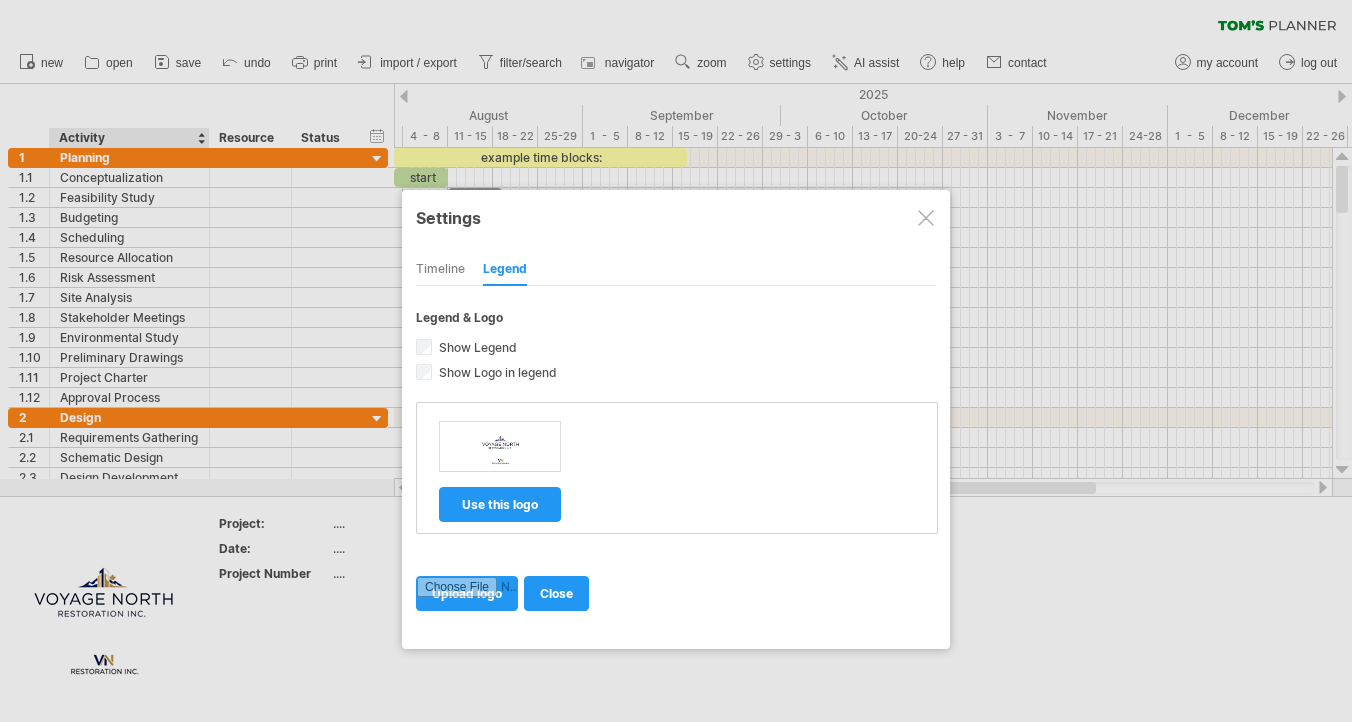 click at bounding box center [500, 446] 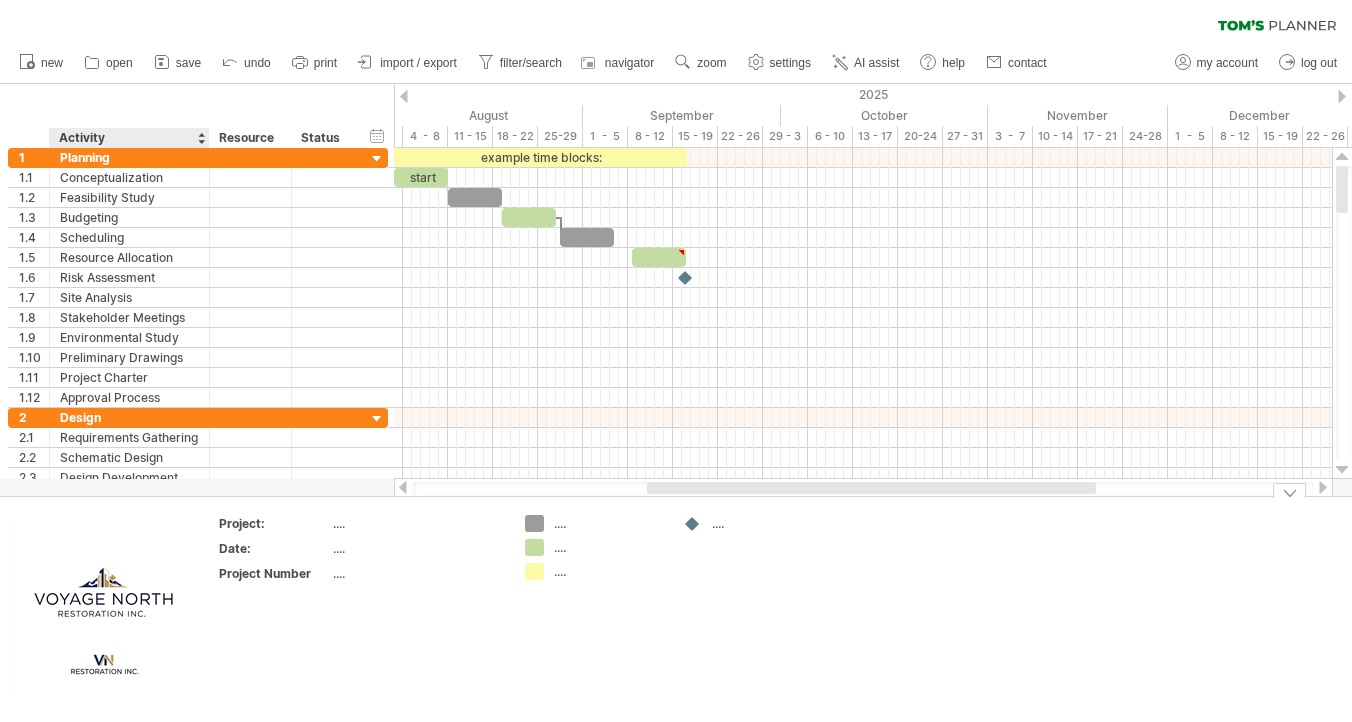 click at bounding box center [103, 607] 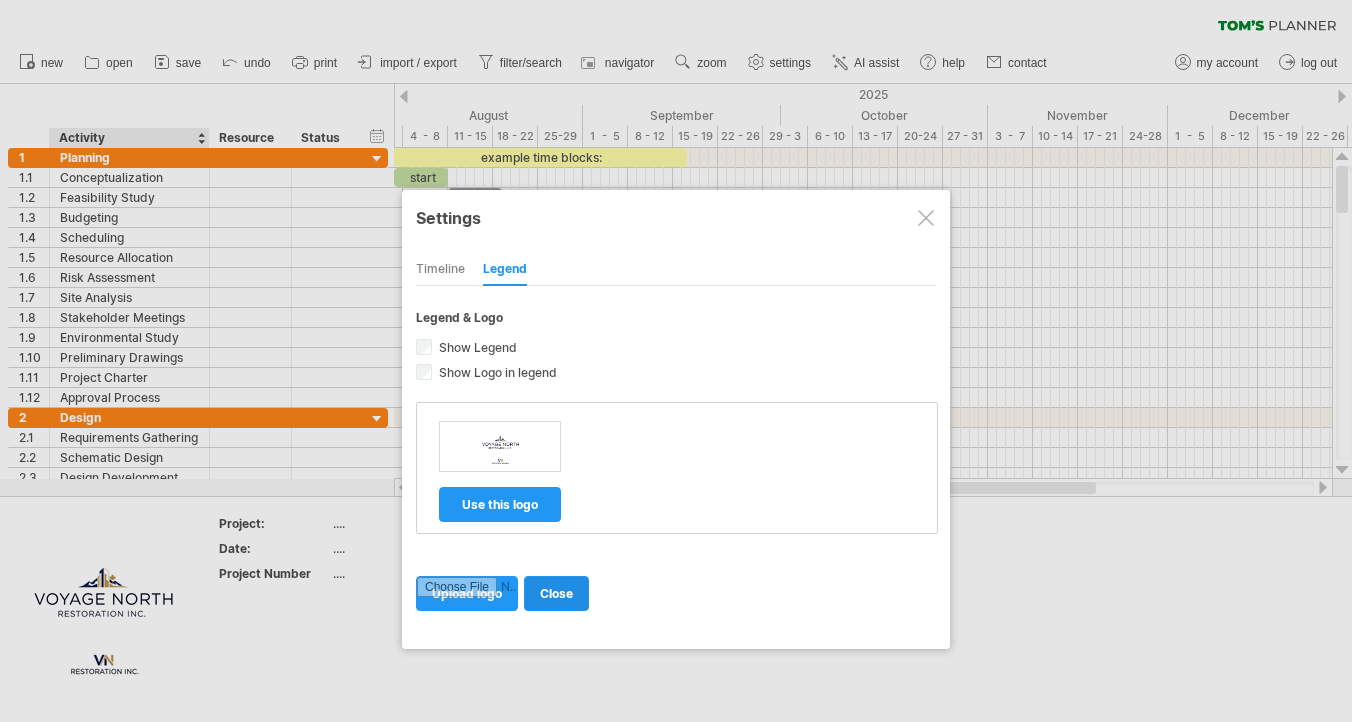 click on "close" at bounding box center [556, 593] 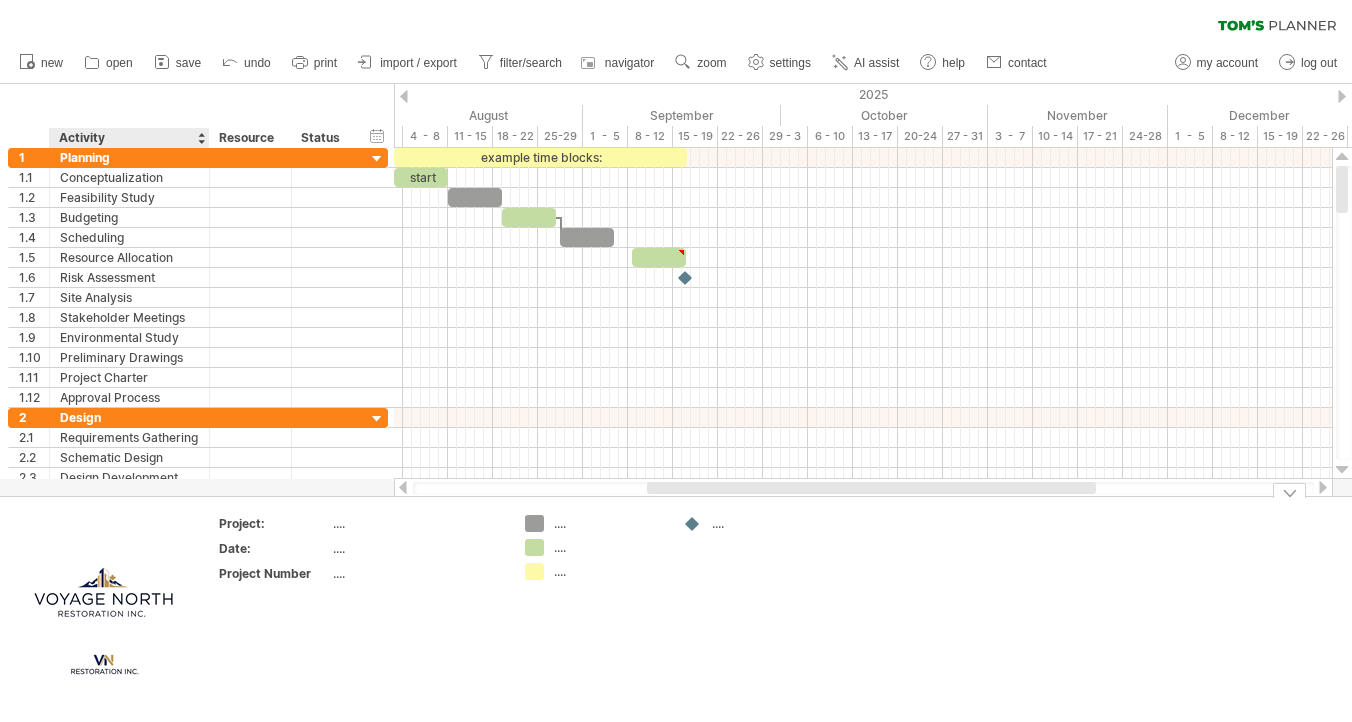 click at bounding box center [103, 607] 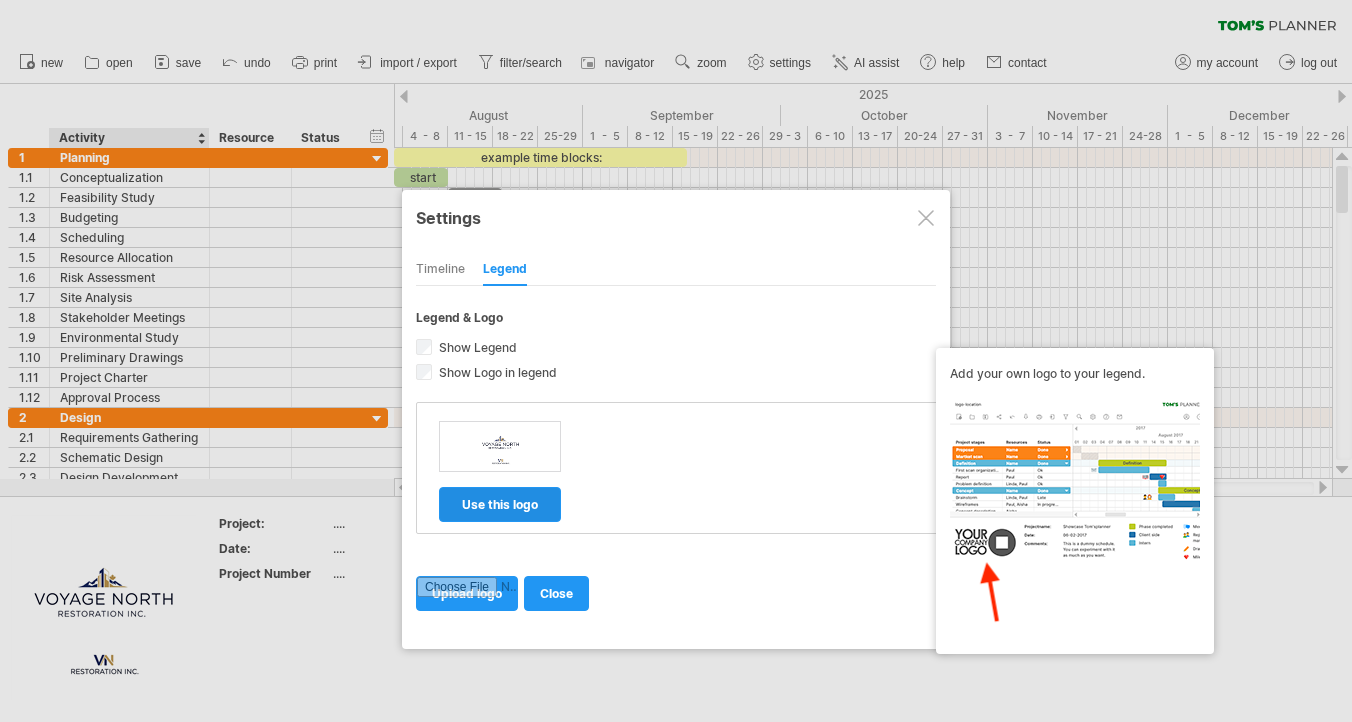 click on "use this logo" at bounding box center (500, 504) 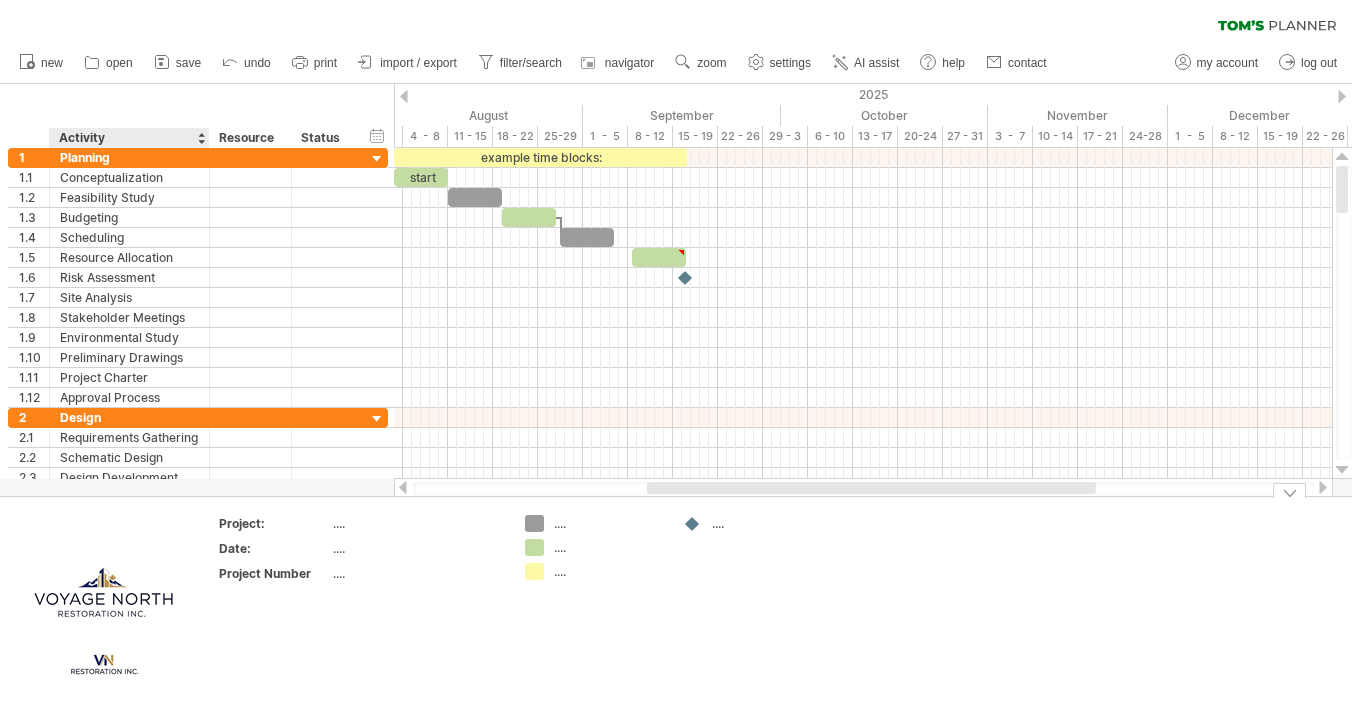 click at bounding box center [103, 607] 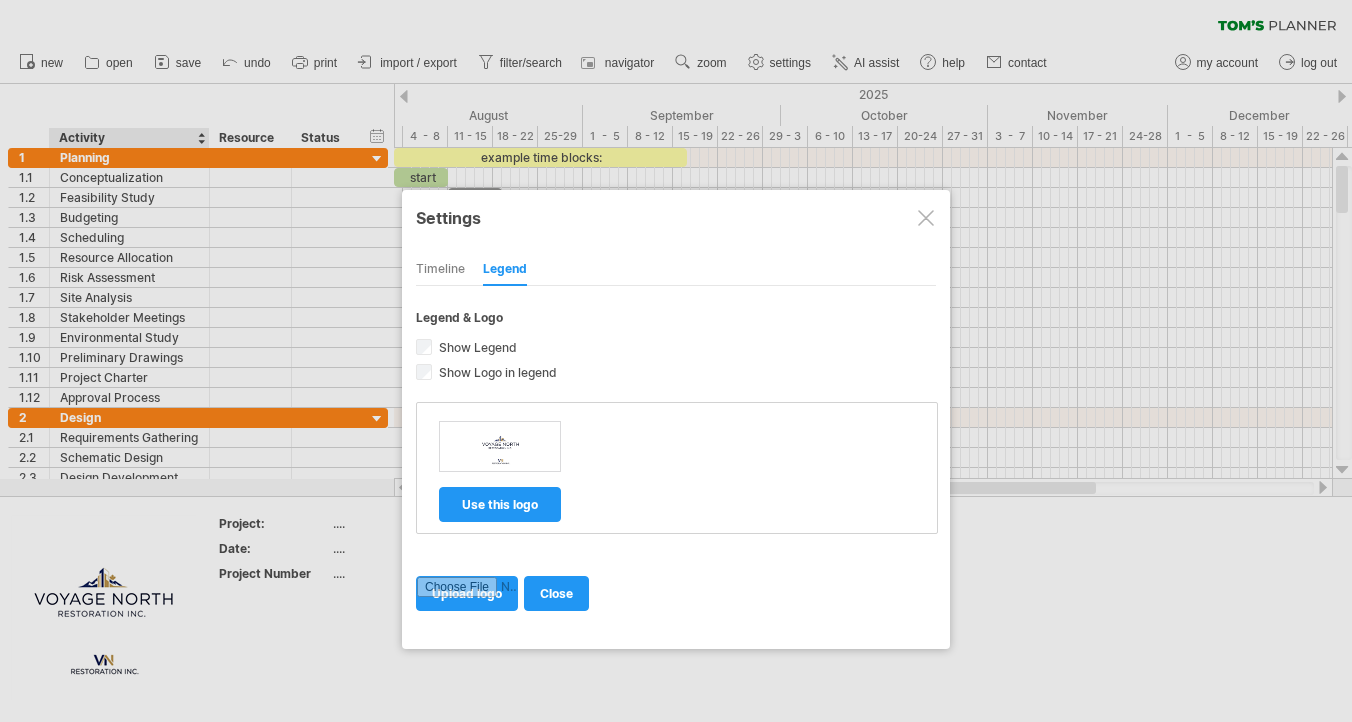 click on "Legend & Logo
Show Legend
Include a legend (also known as a key) at the bottom of your schedule.
In the legend you can associate the colors and icons used in your schedule with different meanings.
Show Logo in legend
Add your own logo to your legend." at bounding box center [676, 458] 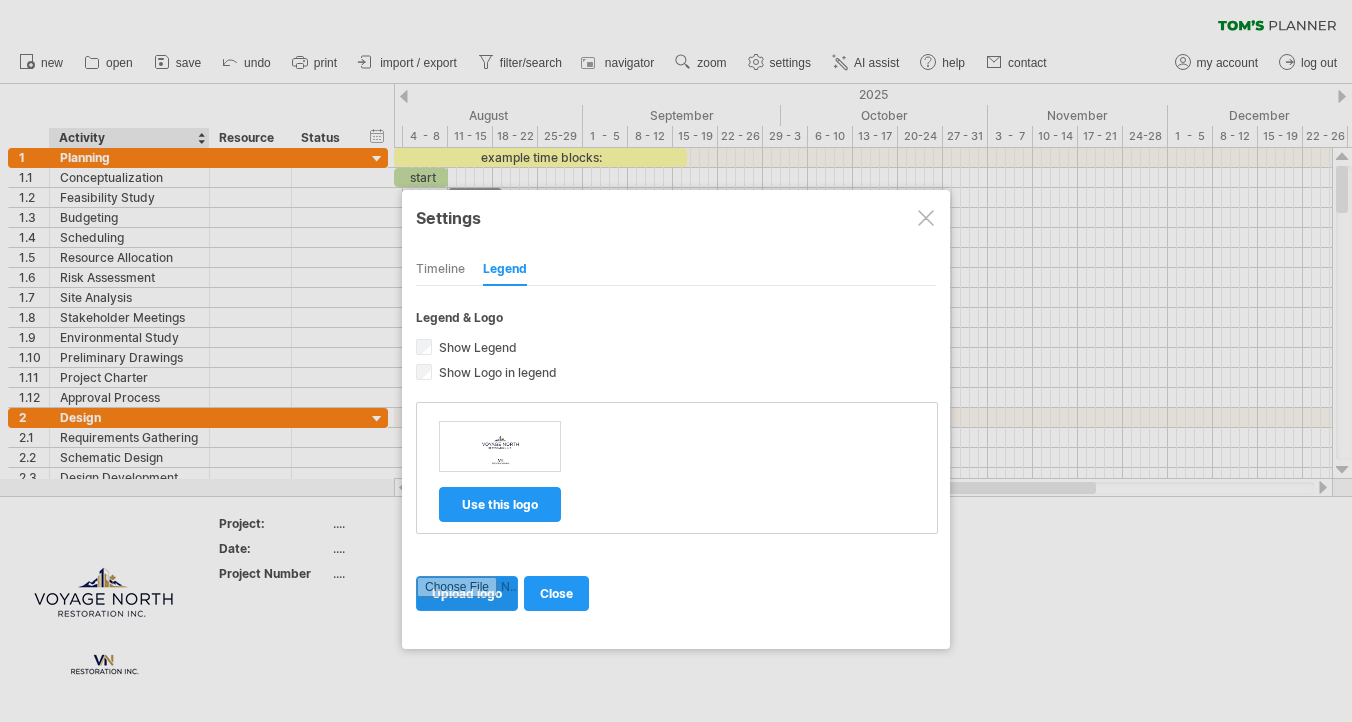 click at bounding box center [467, 593] 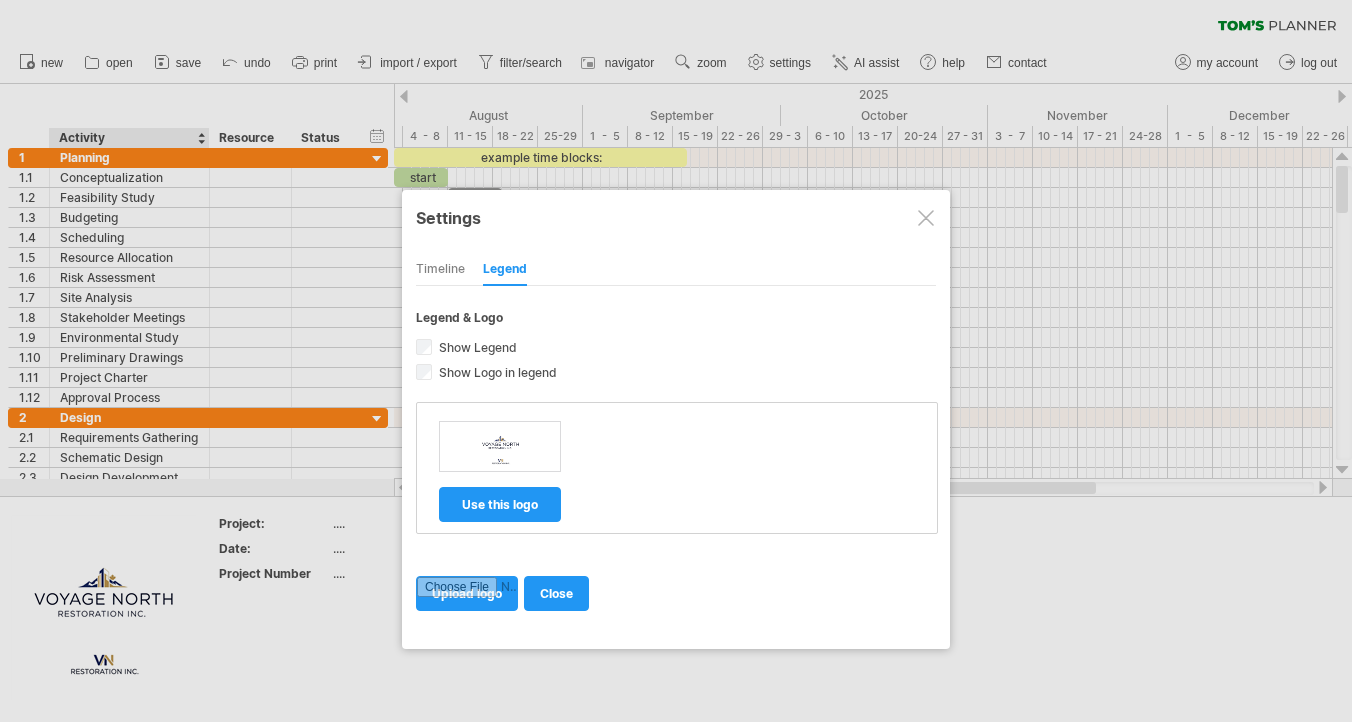 type on "**********" 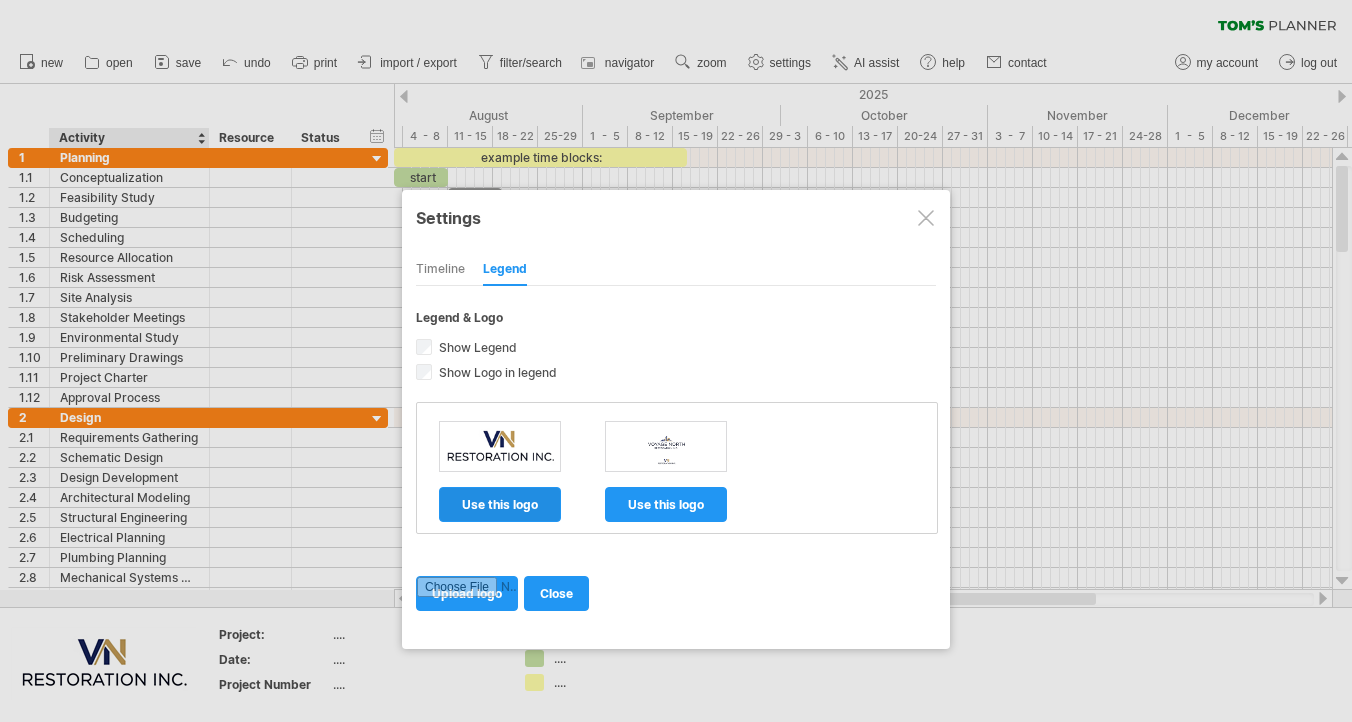 click on "use this logo" at bounding box center (500, 504) 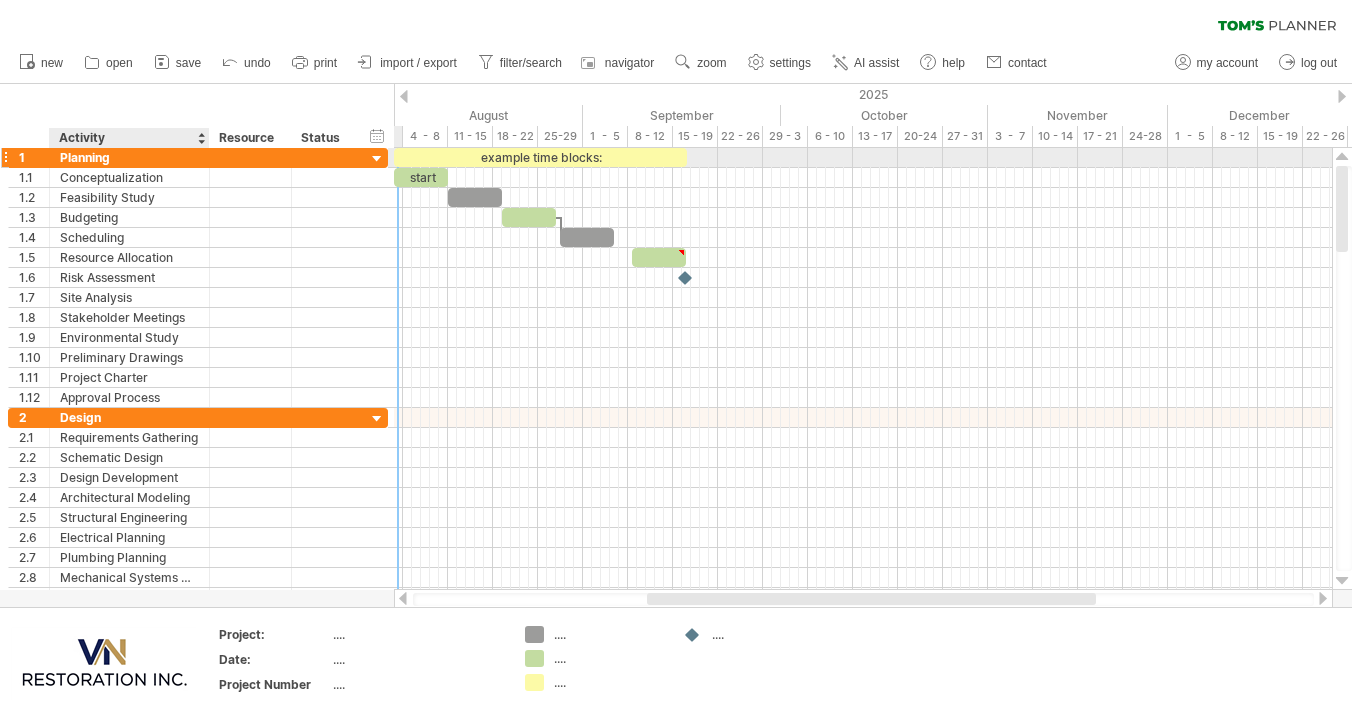 click on "Planning" at bounding box center (129, 157) 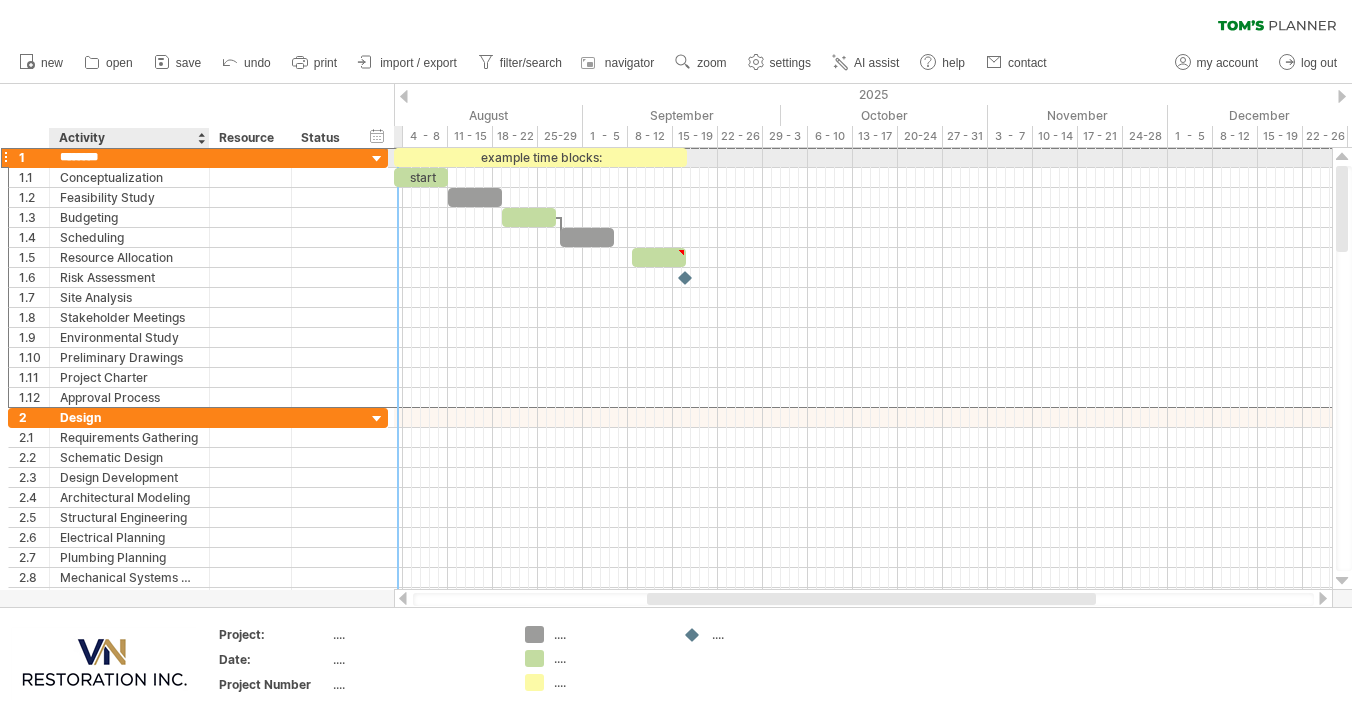 click on "********" at bounding box center [129, 157] 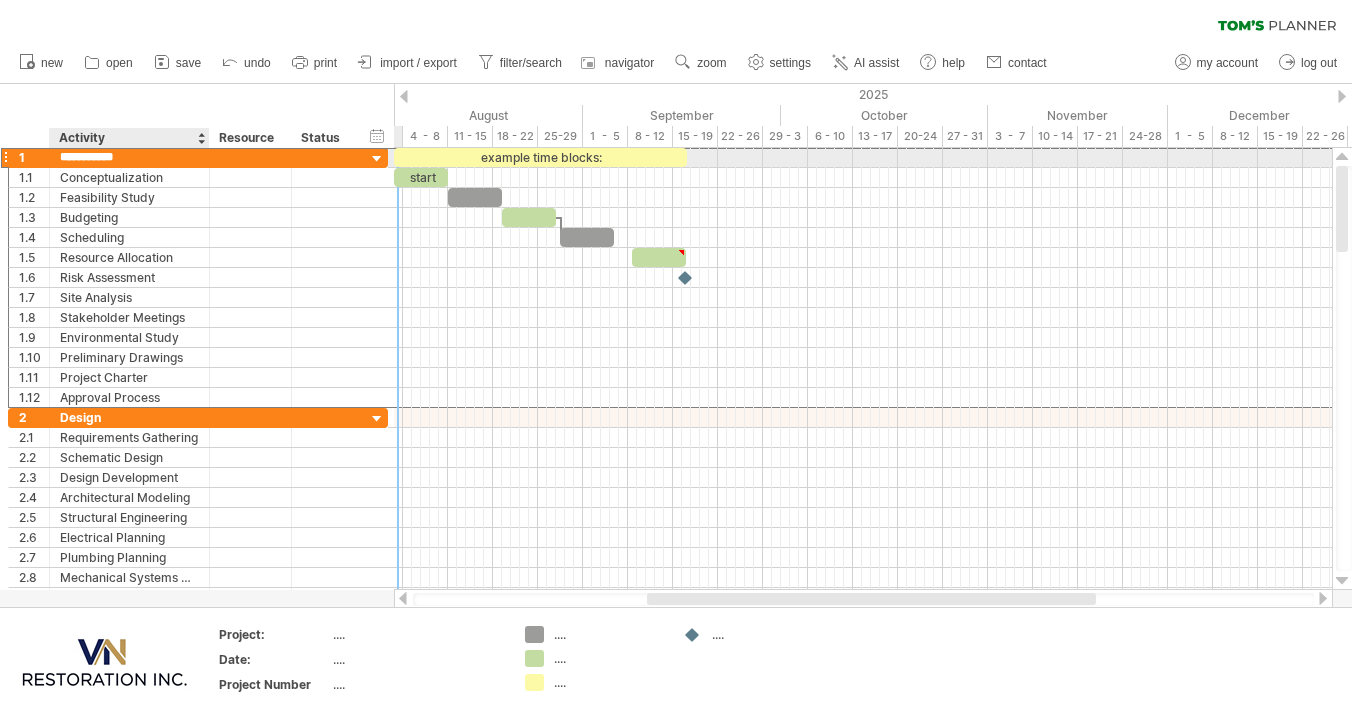 type on "**********" 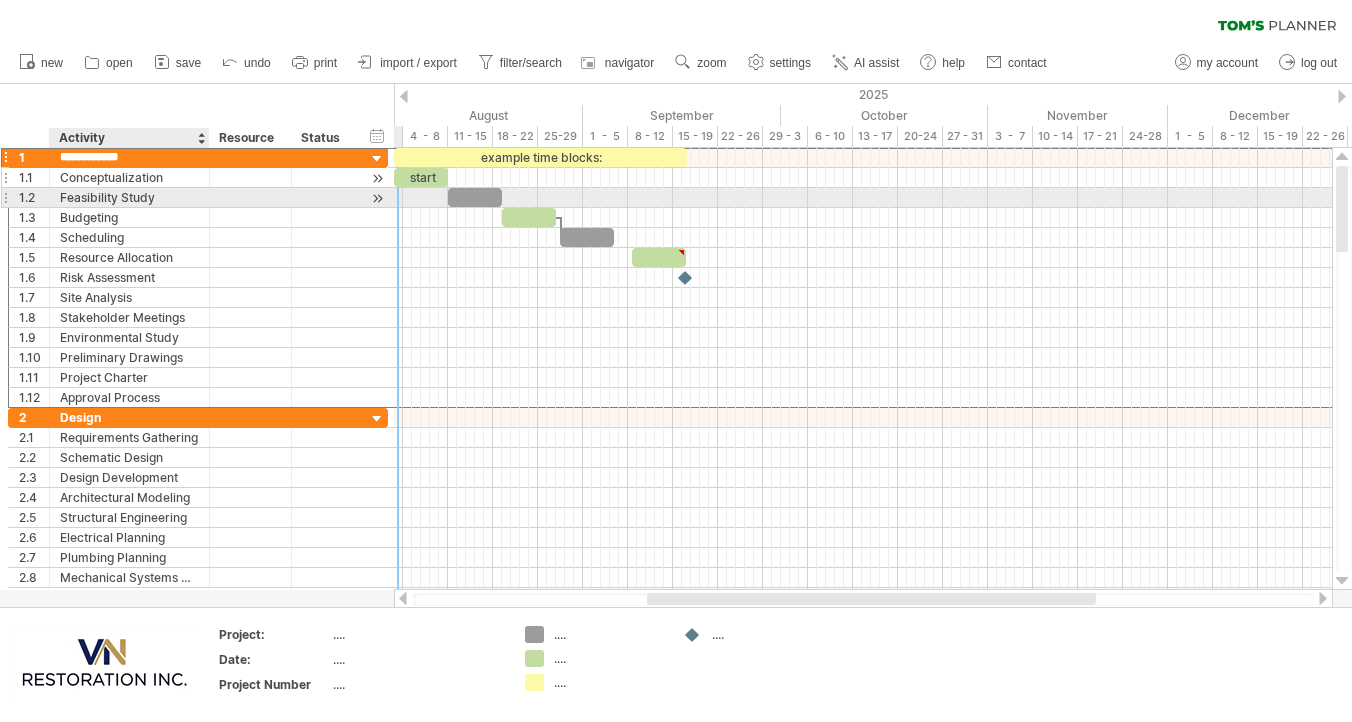 click on "Conceptualization" at bounding box center [129, 177] 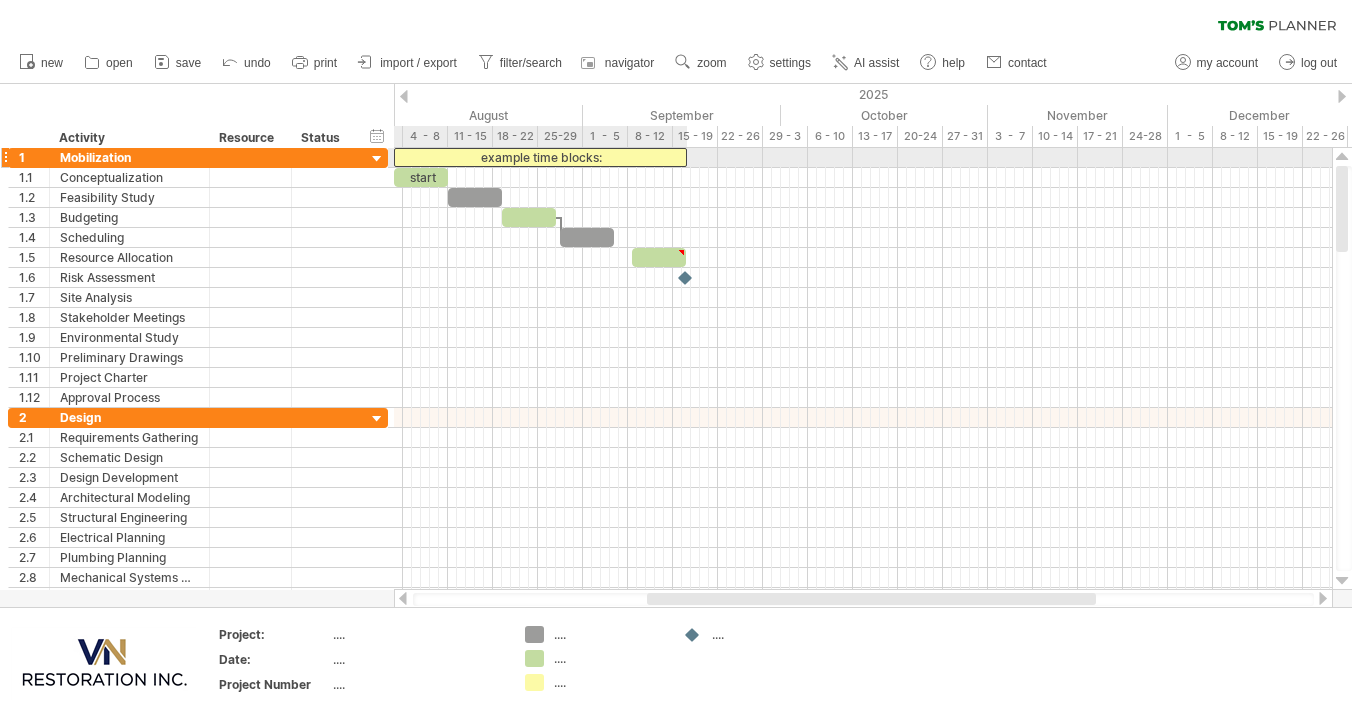click on "example time blocks:" at bounding box center [540, 157] 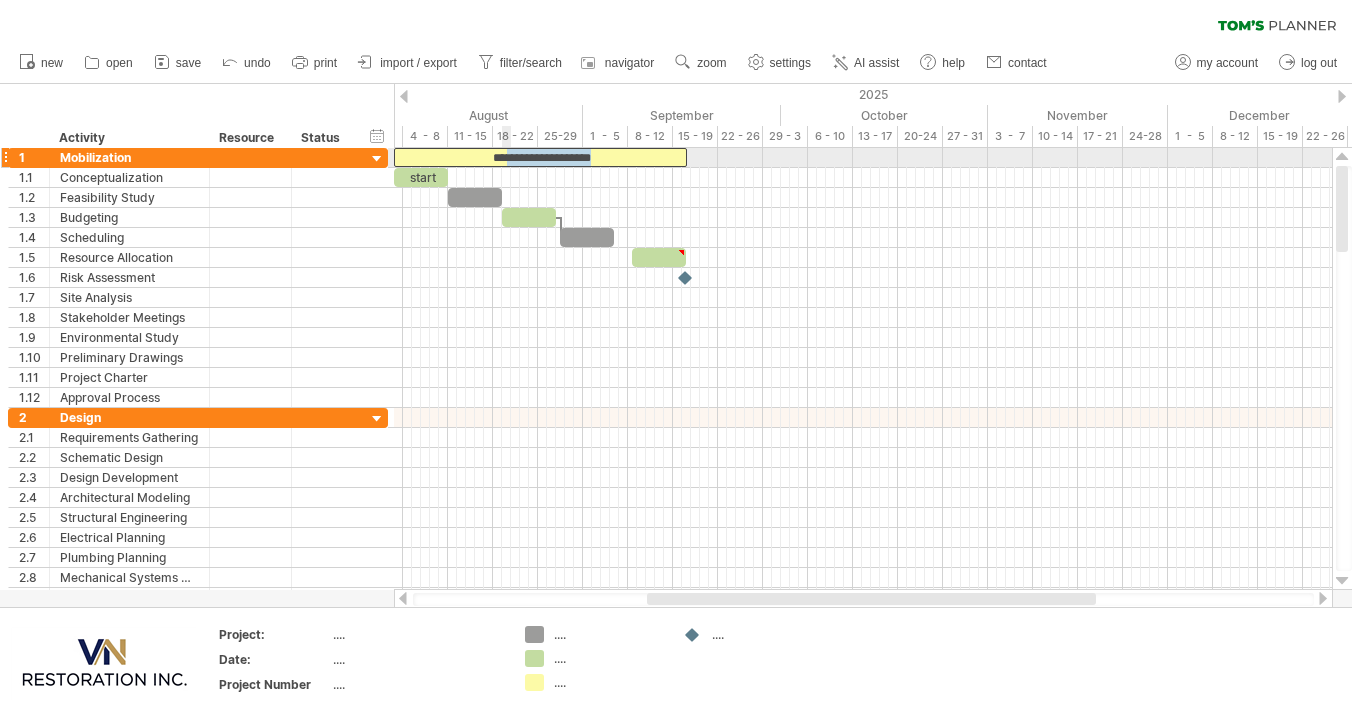 drag, startPoint x: 505, startPoint y: 151, endPoint x: 508, endPoint y: 167, distance: 16.27882 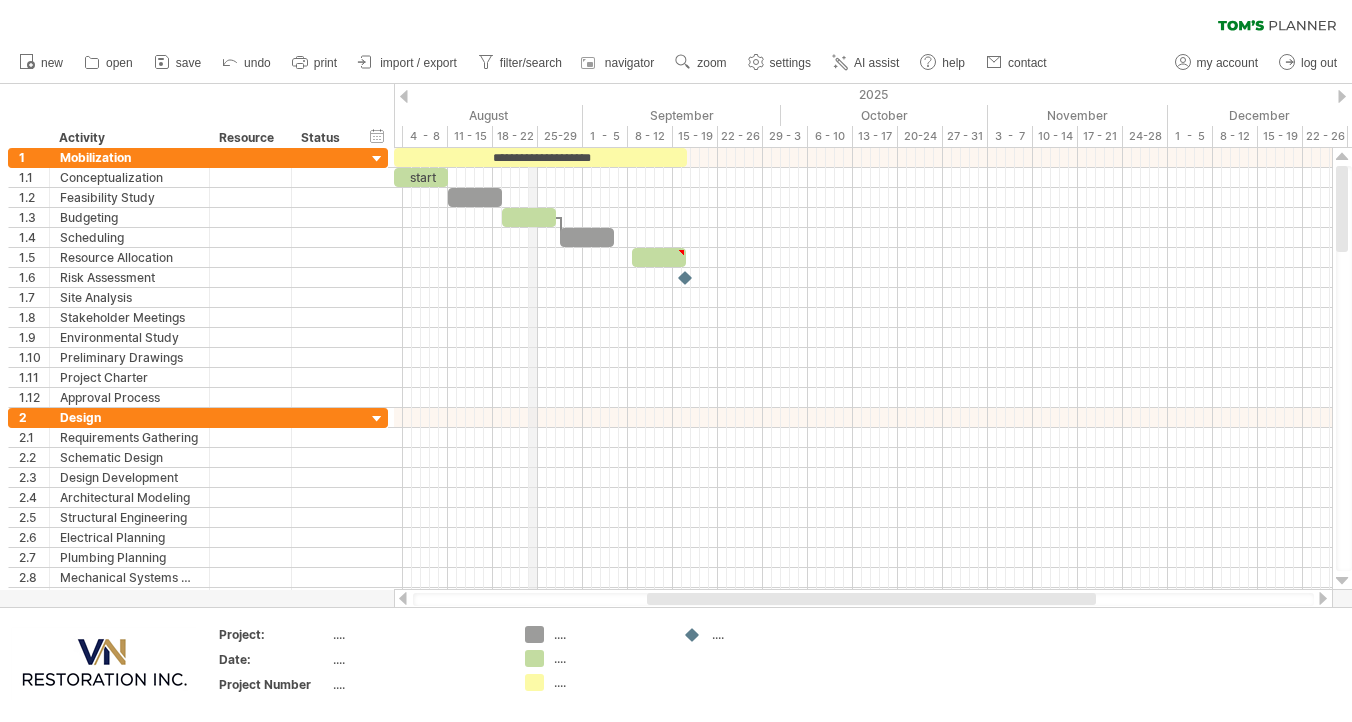 click on "18 - 22" at bounding box center [515, 136] 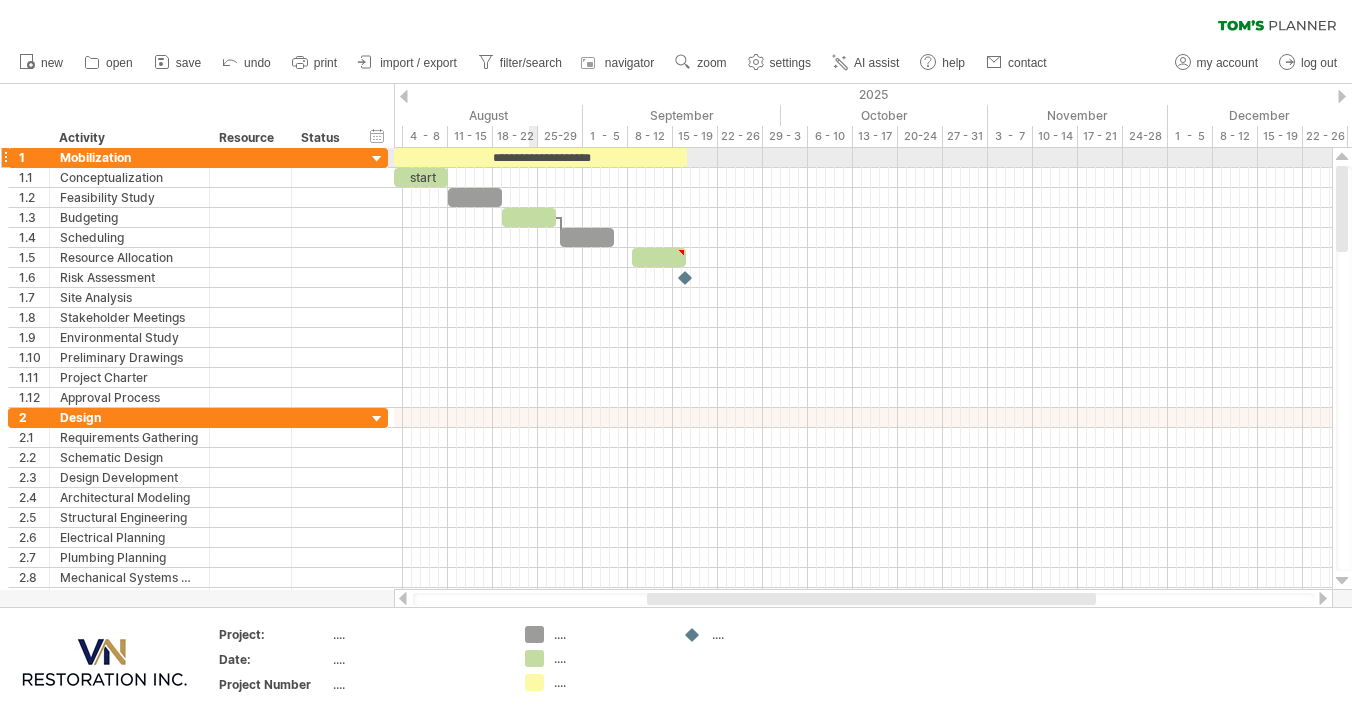 click on "**********" at bounding box center (540, 157) 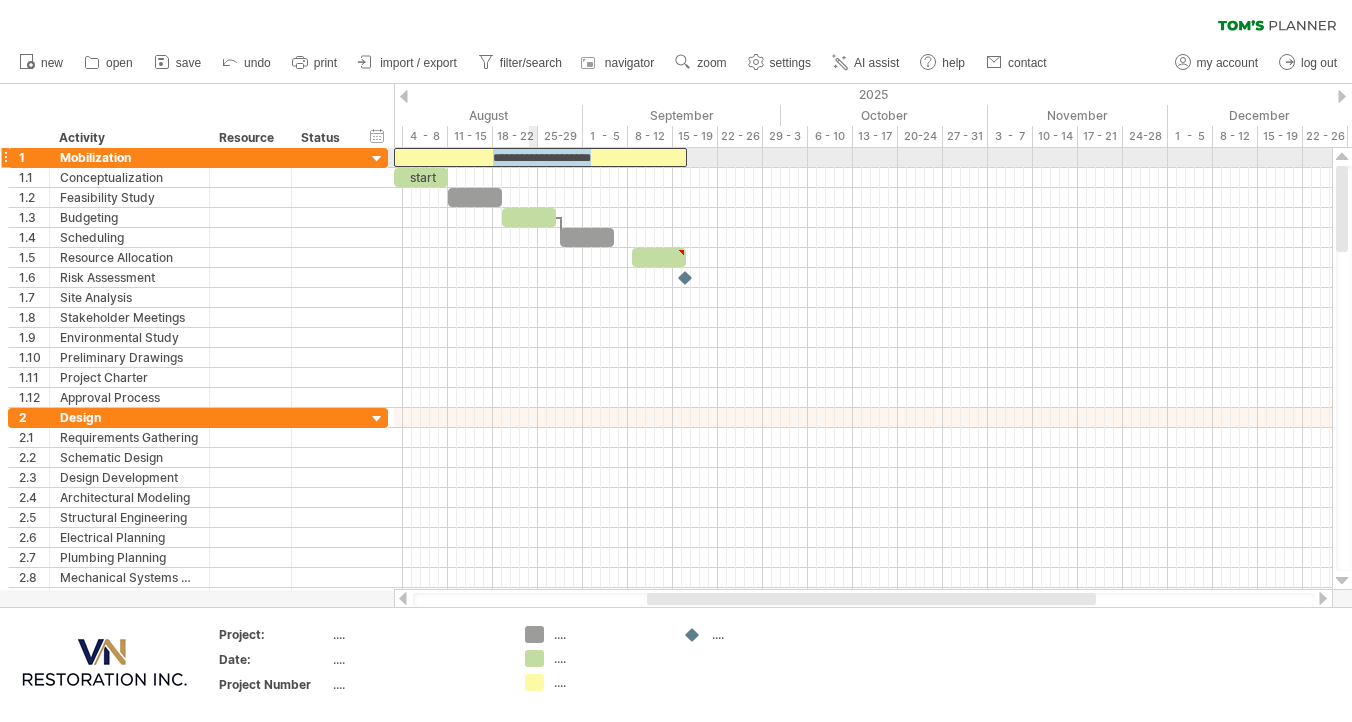 click on "**********" at bounding box center (540, 157) 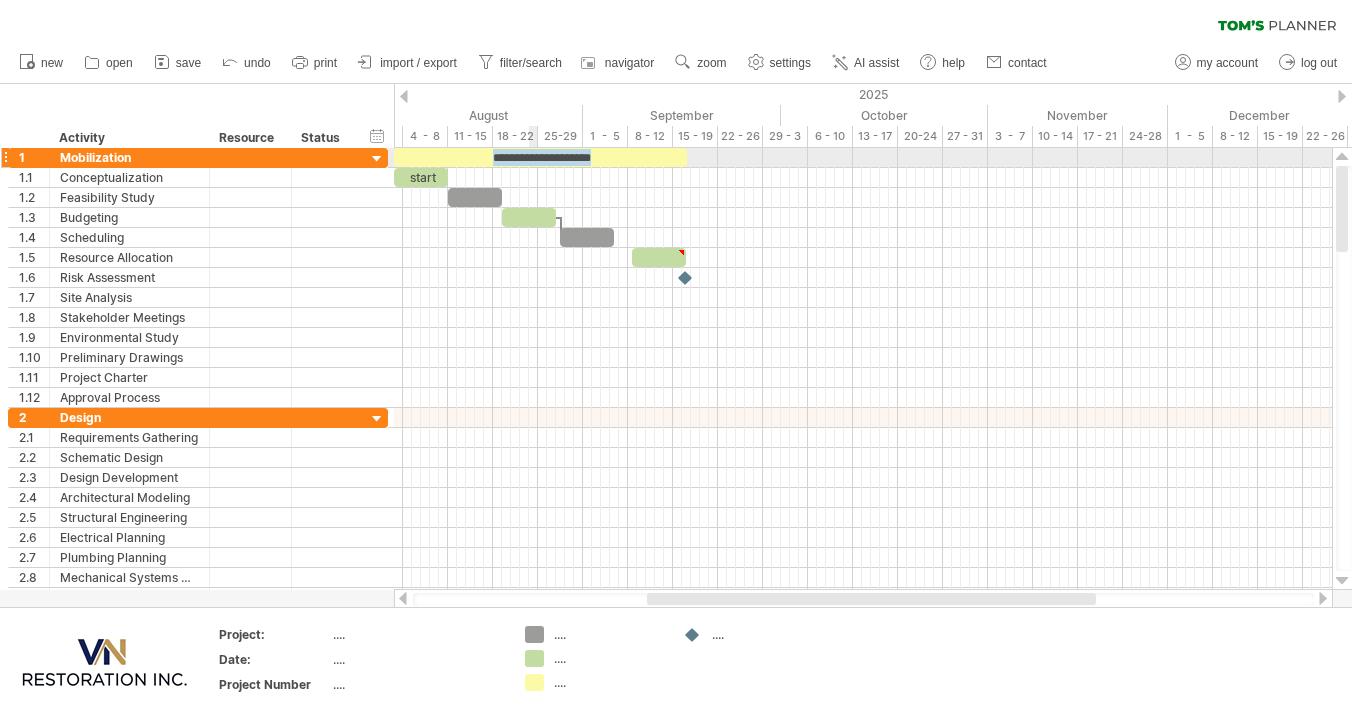 type 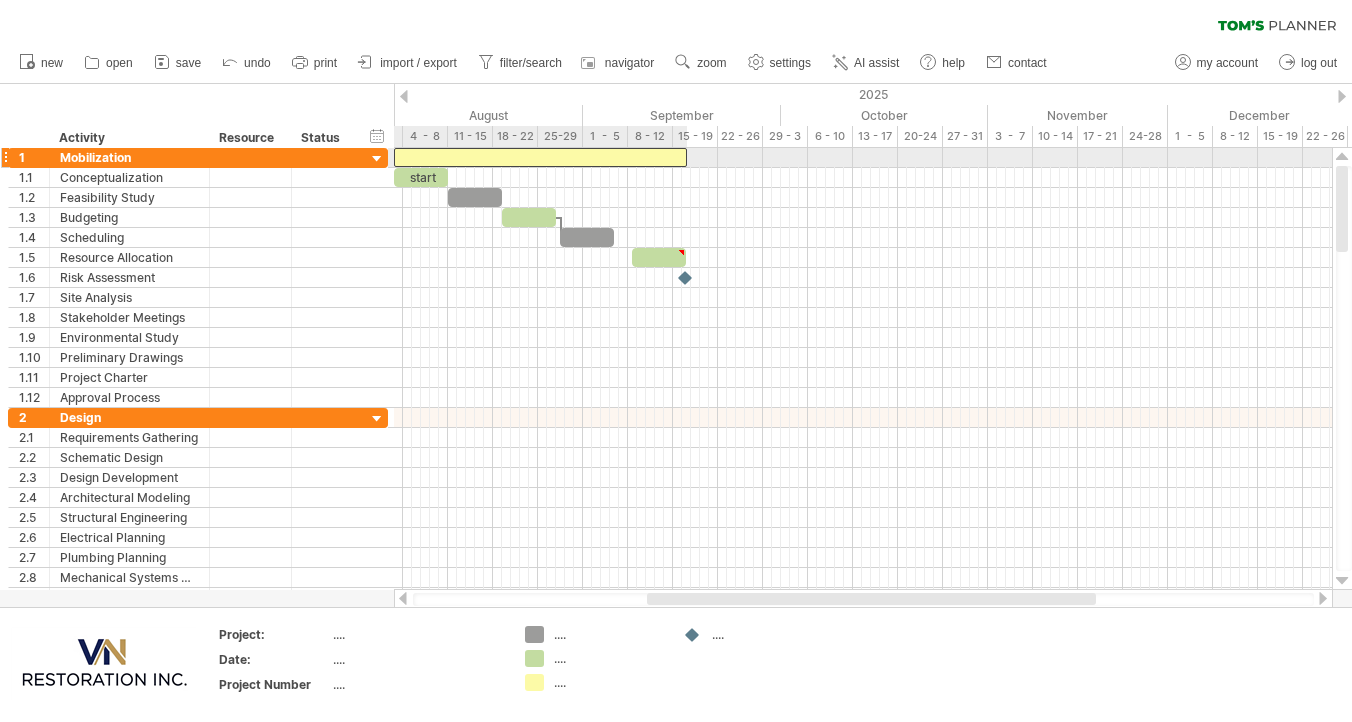 click at bounding box center [540, 157] 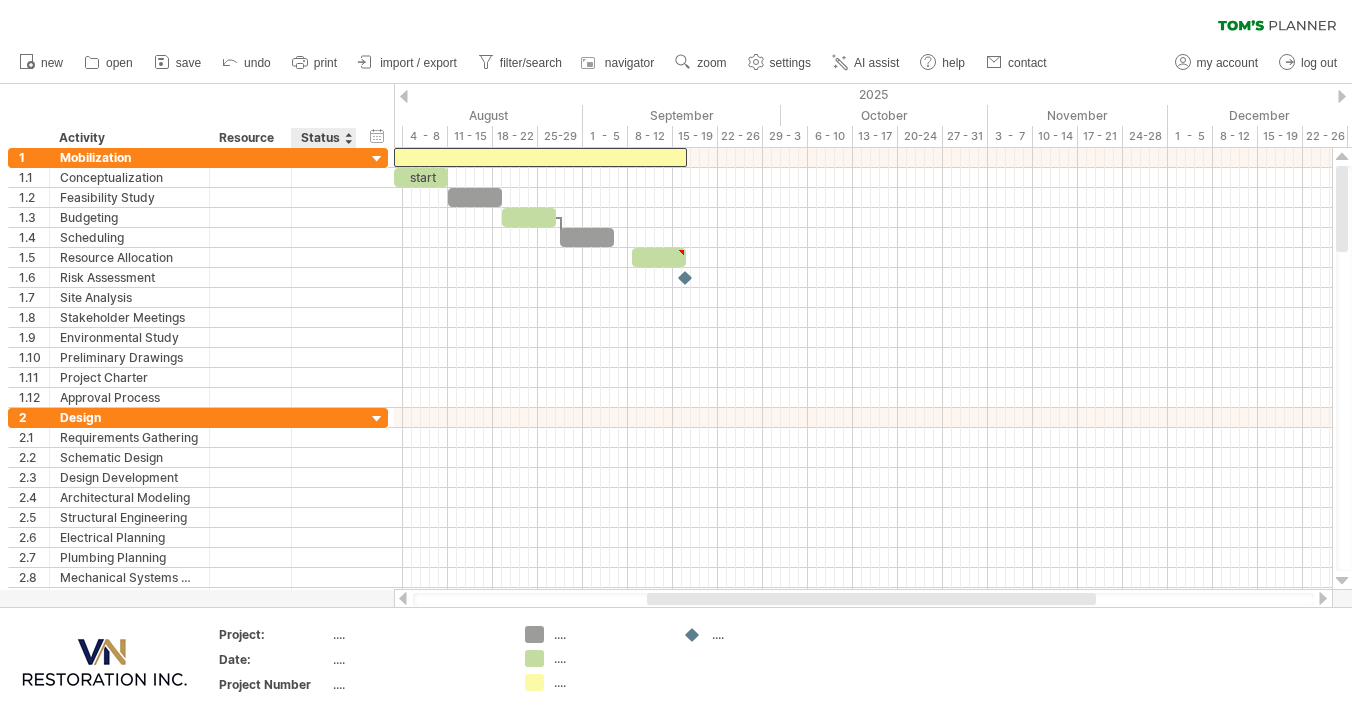 click on "hide start/end/duration show start/end/duration
******** Activity ******** Resource ****** Status" at bounding box center [197, 116] 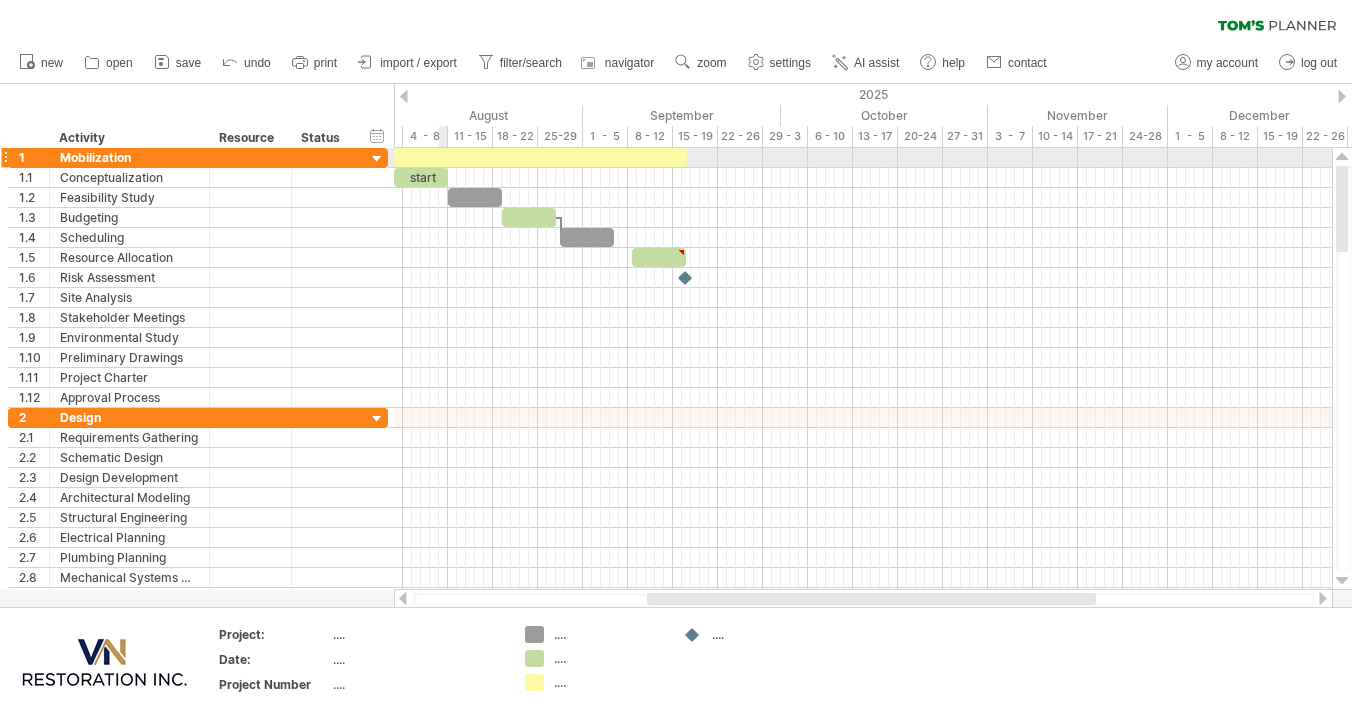 click at bounding box center (540, 157) 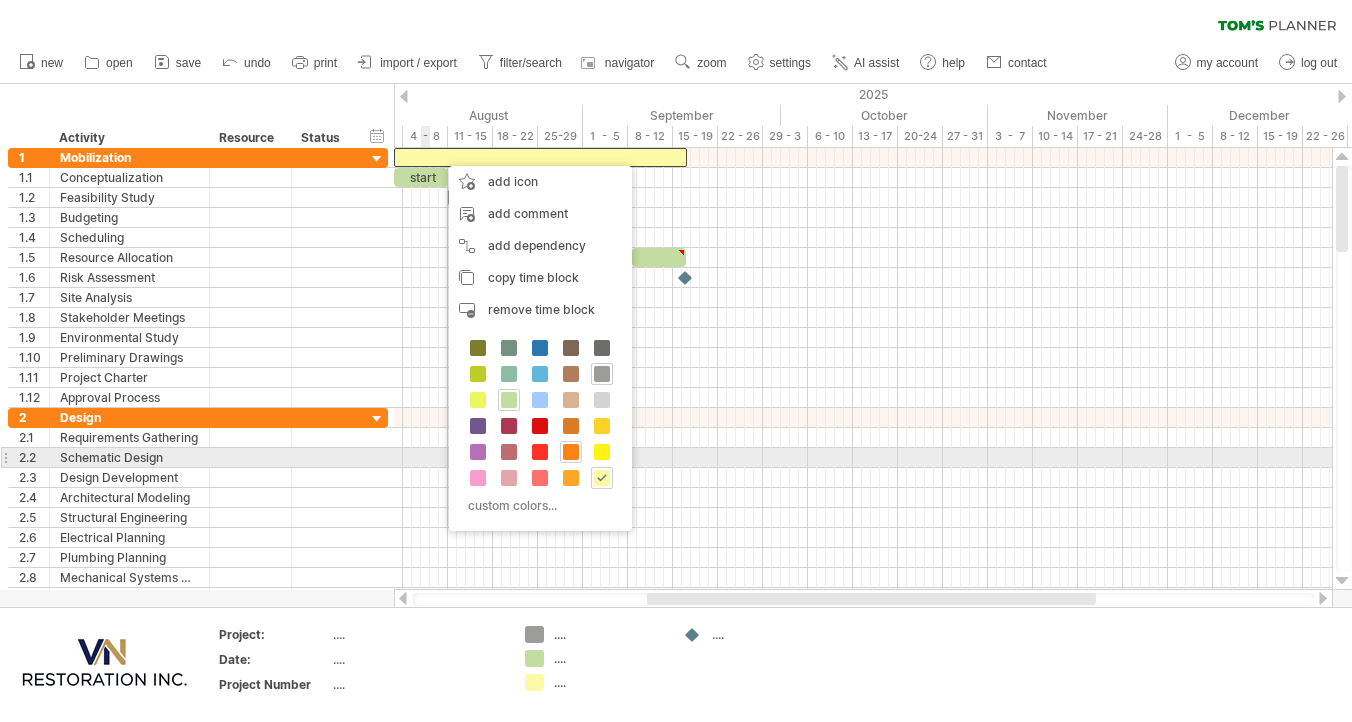 click at bounding box center (571, 452) 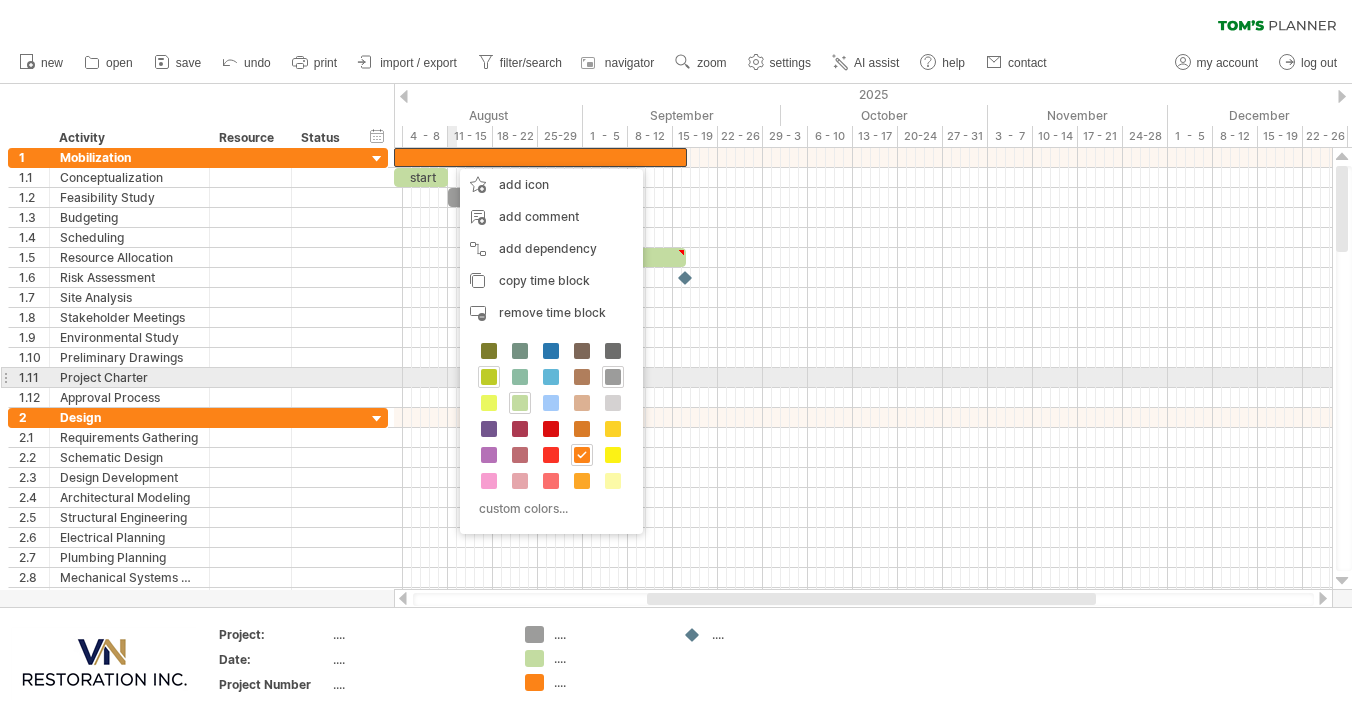 click at bounding box center [489, 377] 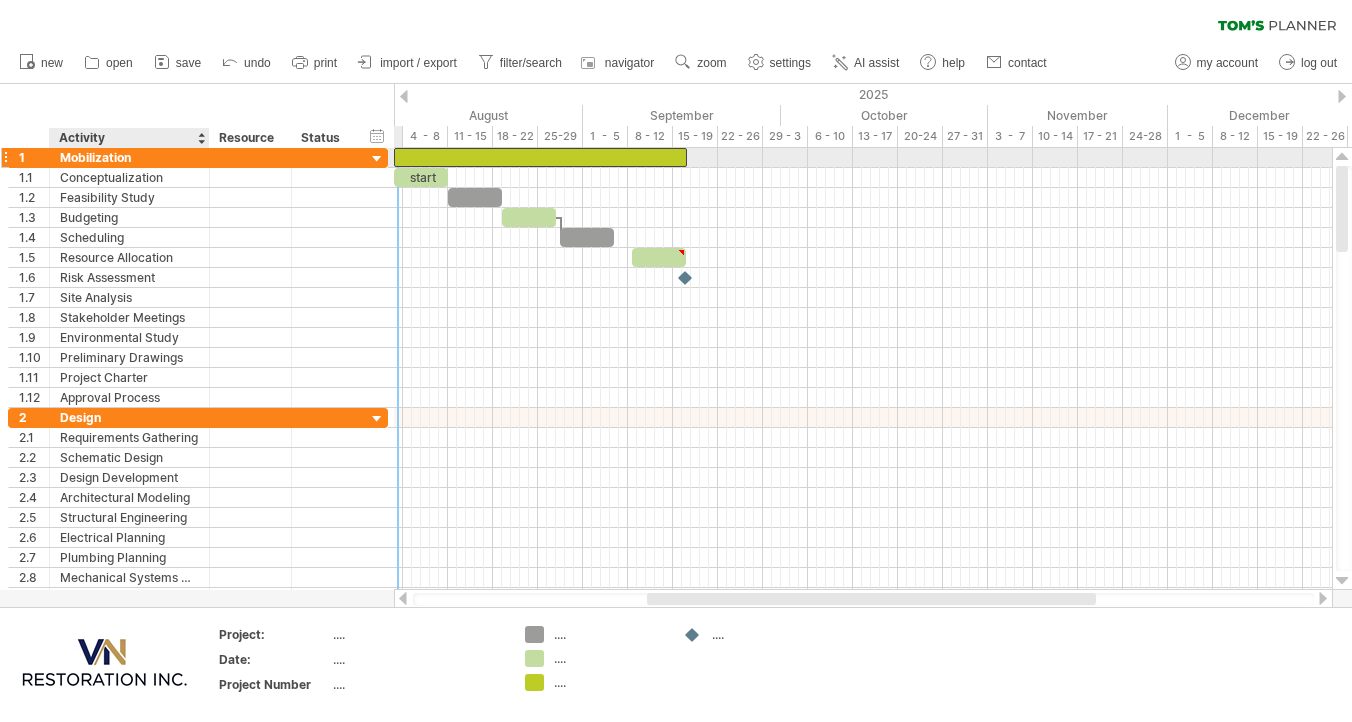 click on "Mobilization" at bounding box center (129, 157) 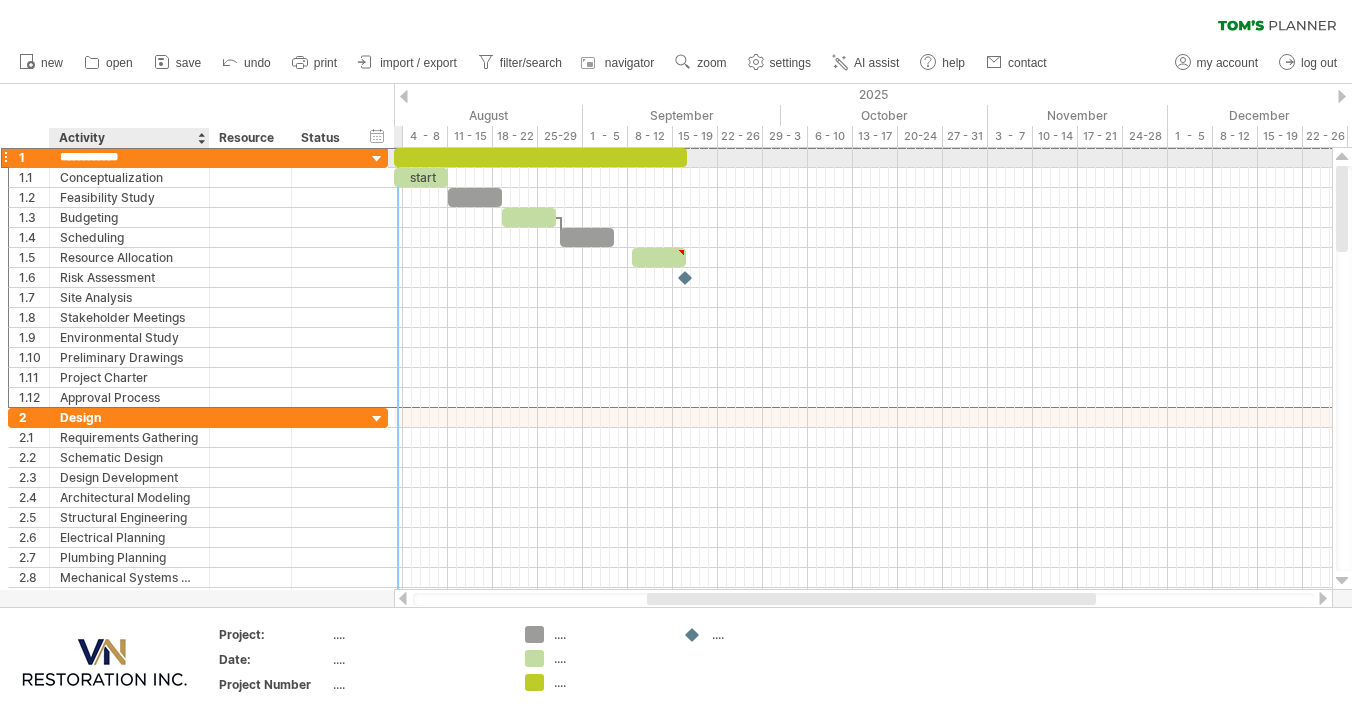 click on "**********" at bounding box center [129, 157] 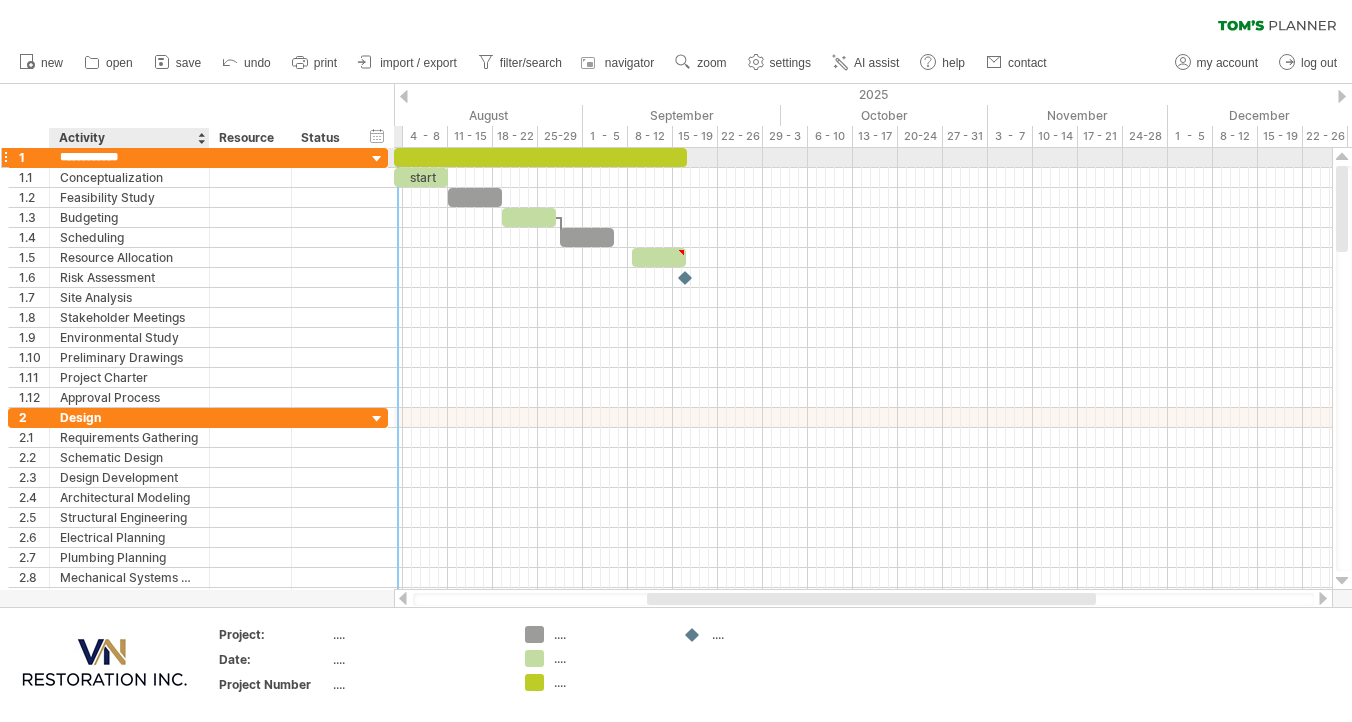 click on "**********" at bounding box center (129, 157) 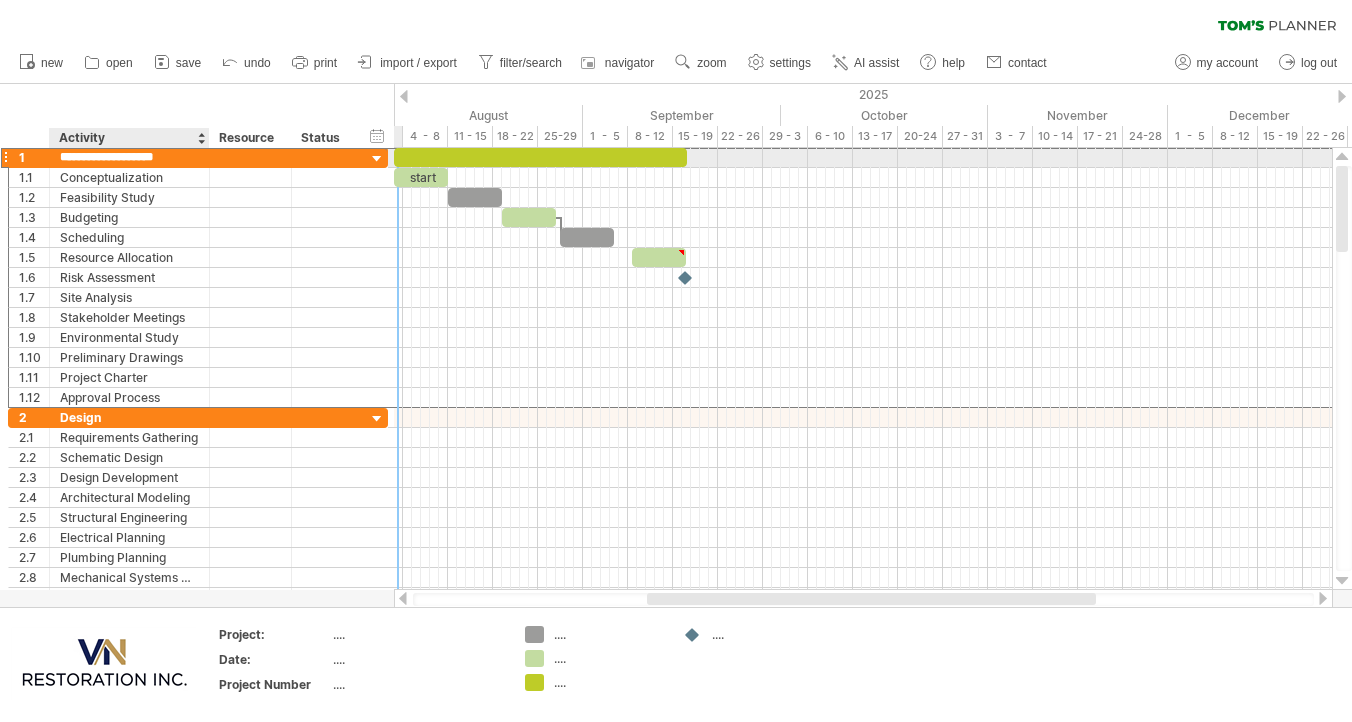 type on "**********" 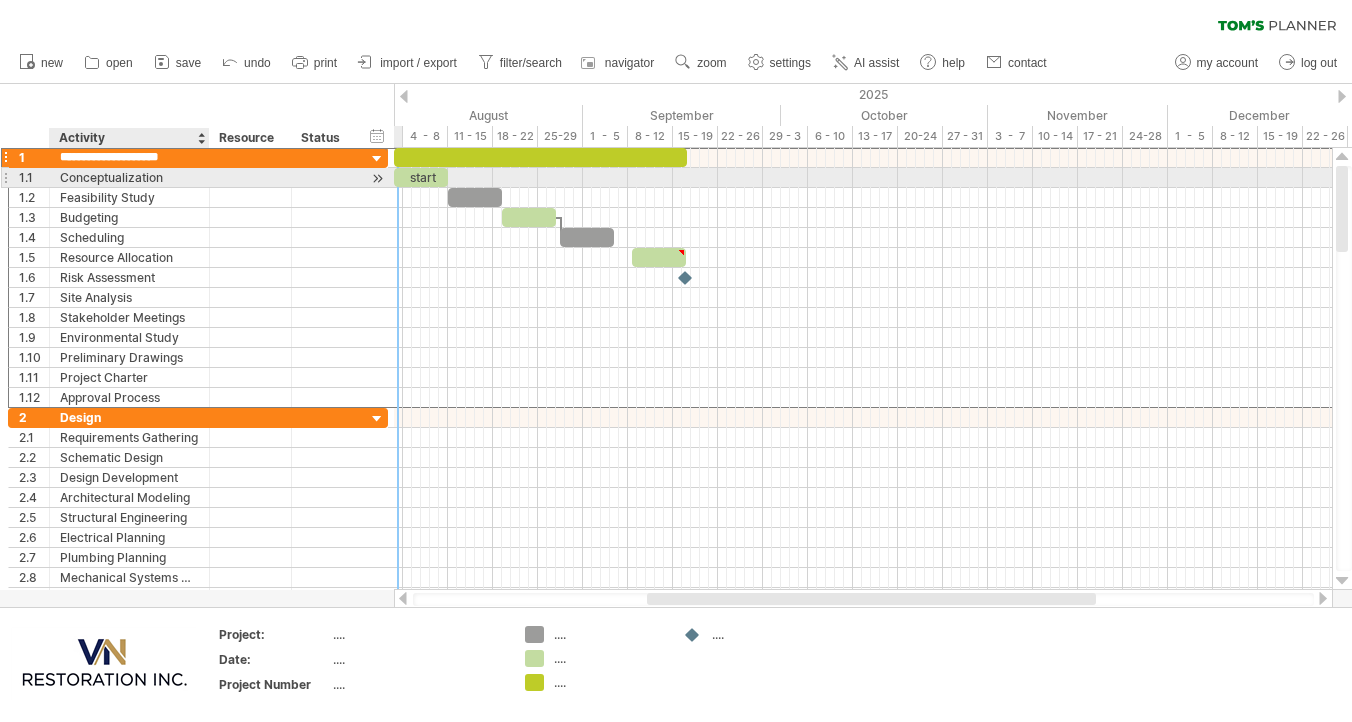 click on "**********" at bounding box center (198, 178) 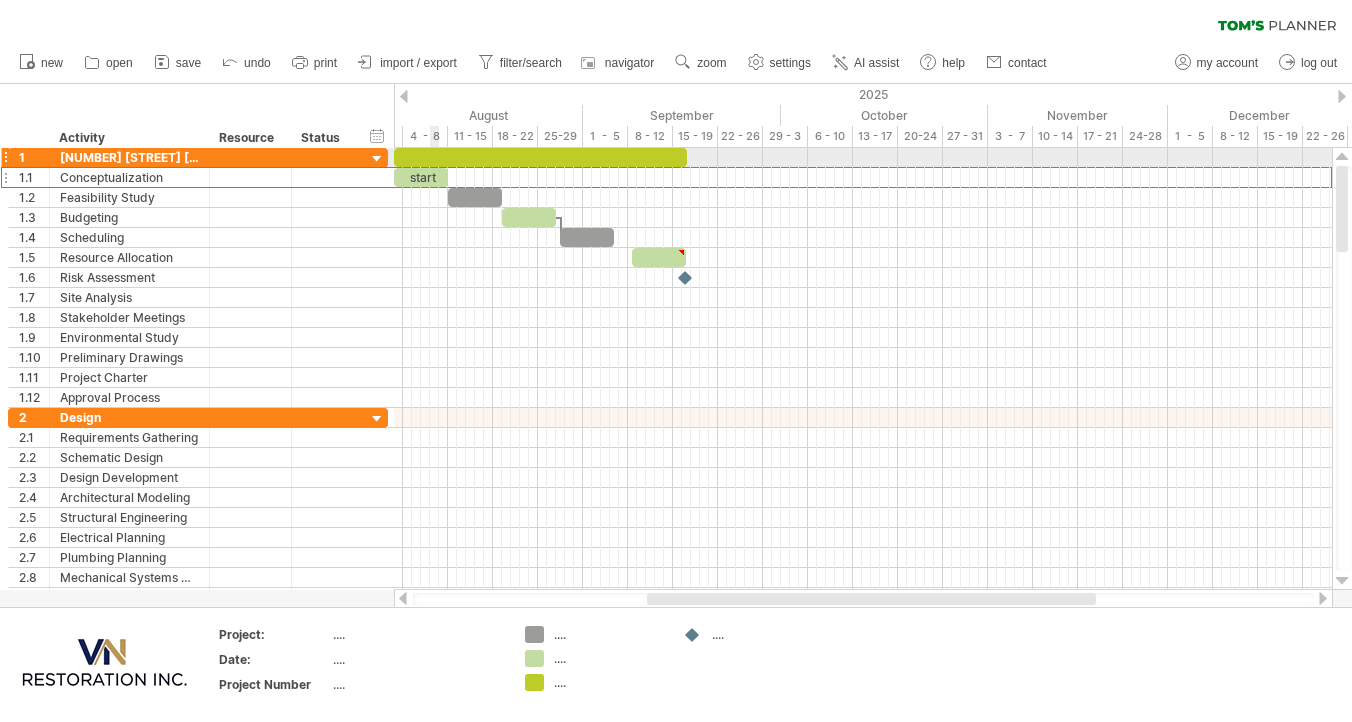 click at bounding box center [540, 157] 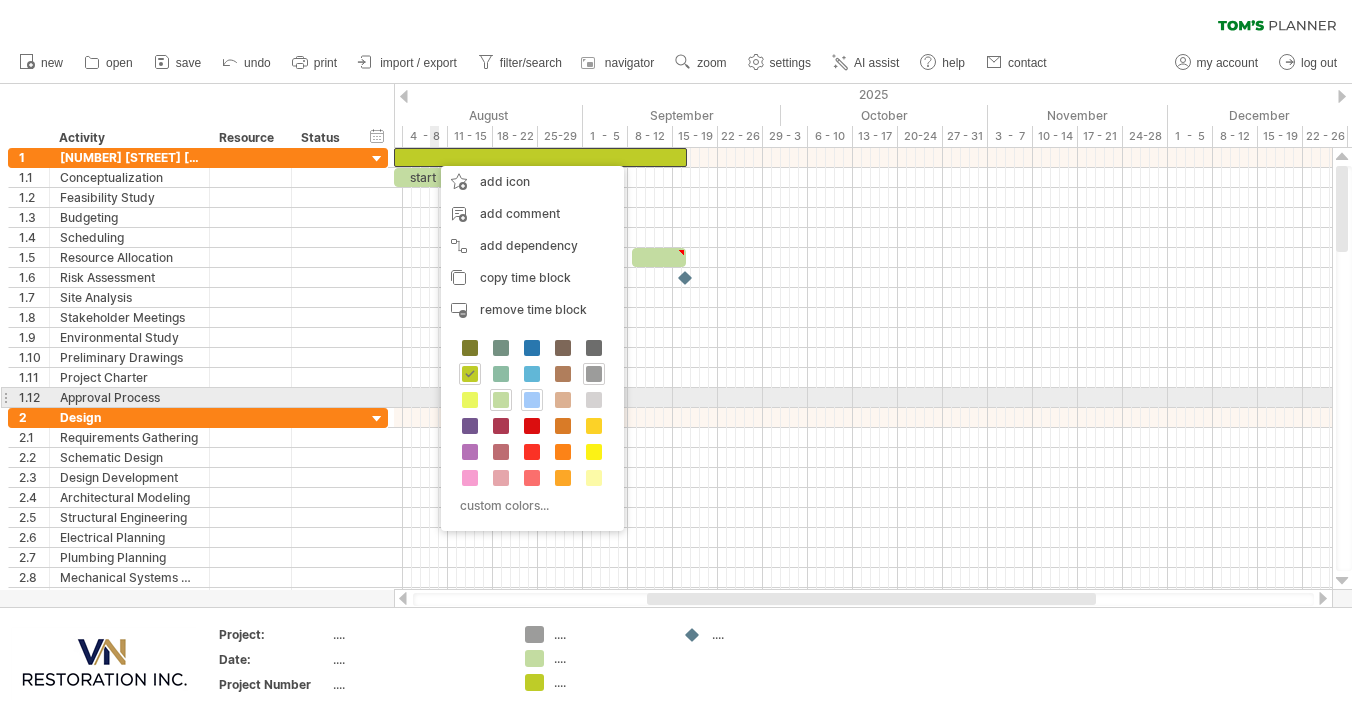 click at bounding box center (532, 400) 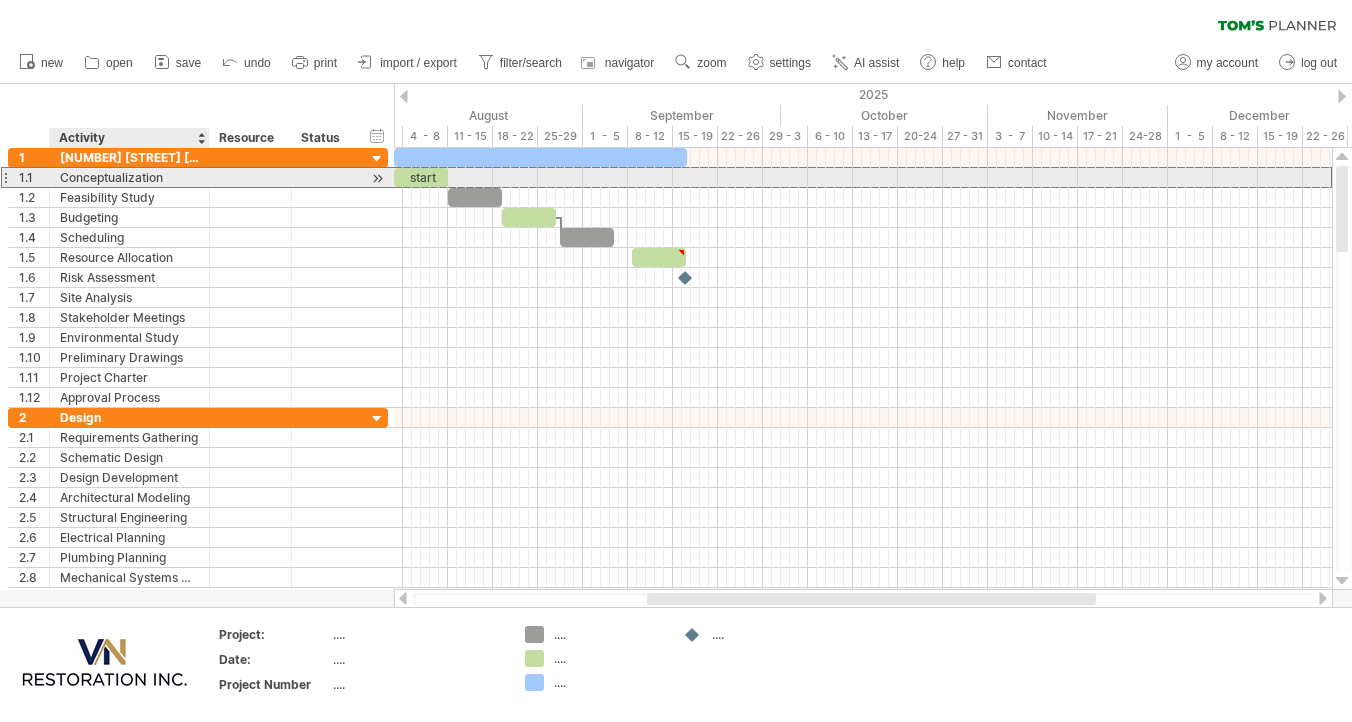 click on "Conceptualization" at bounding box center (129, 177) 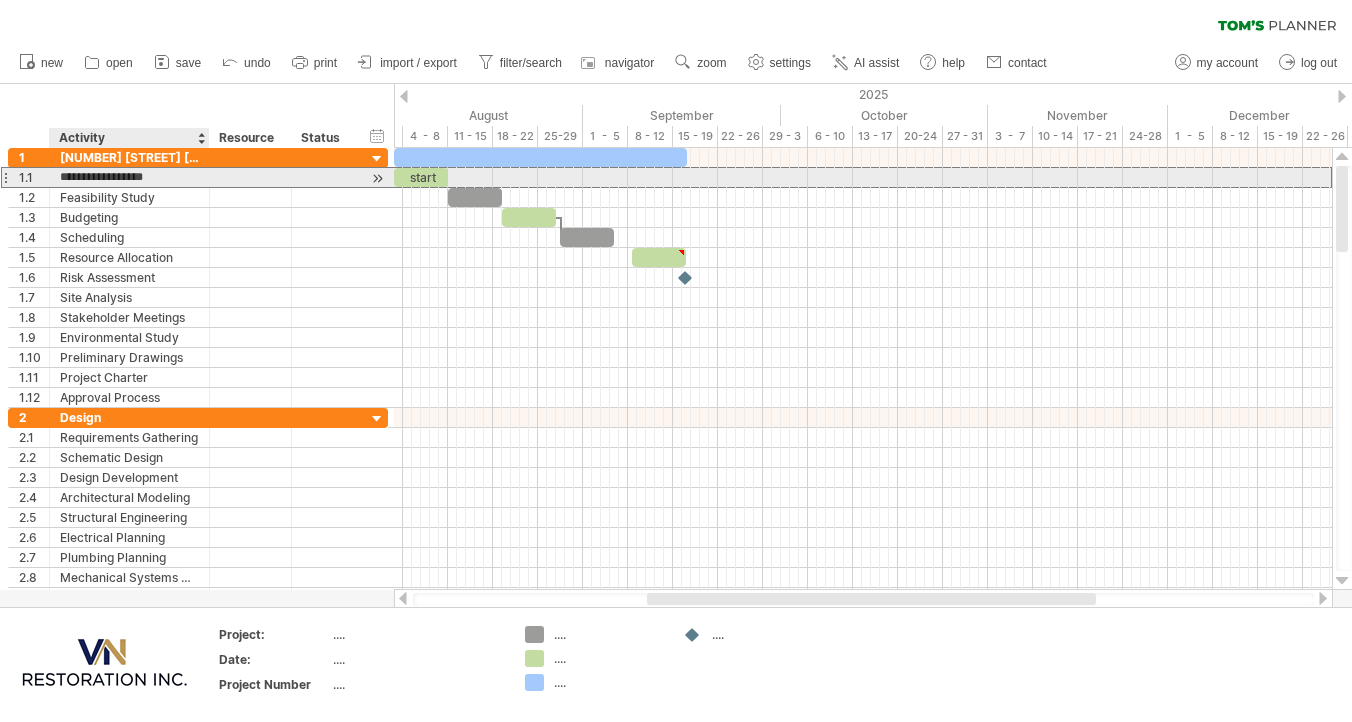 click on "**********" at bounding box center (129, 177) 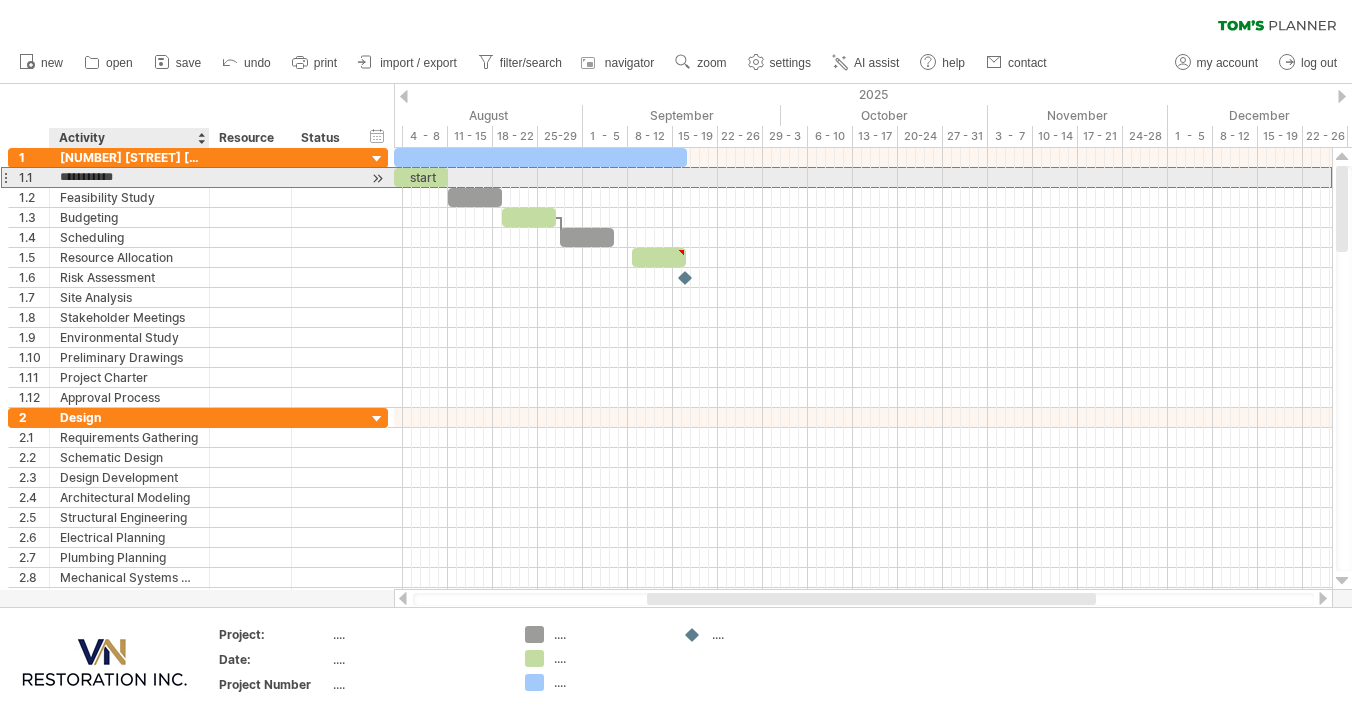 type on "**********" 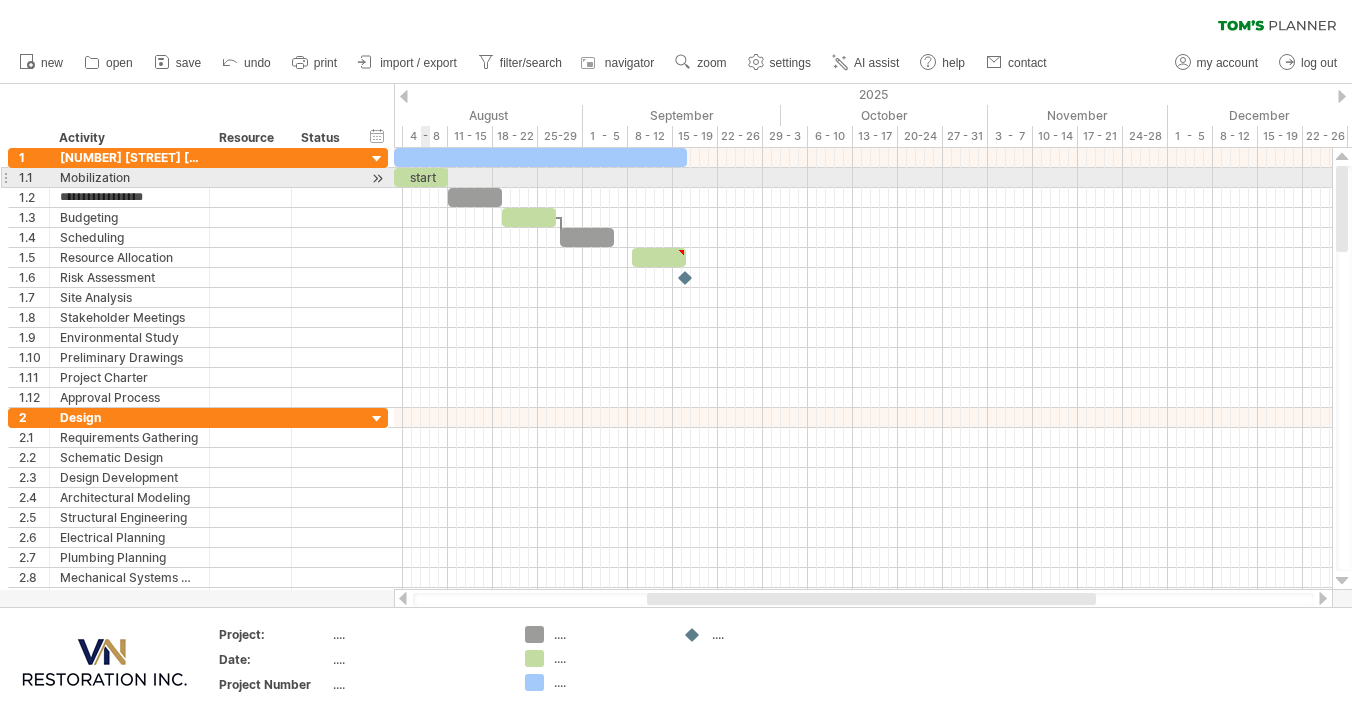 click on "start" at bounding box center (421, 177) 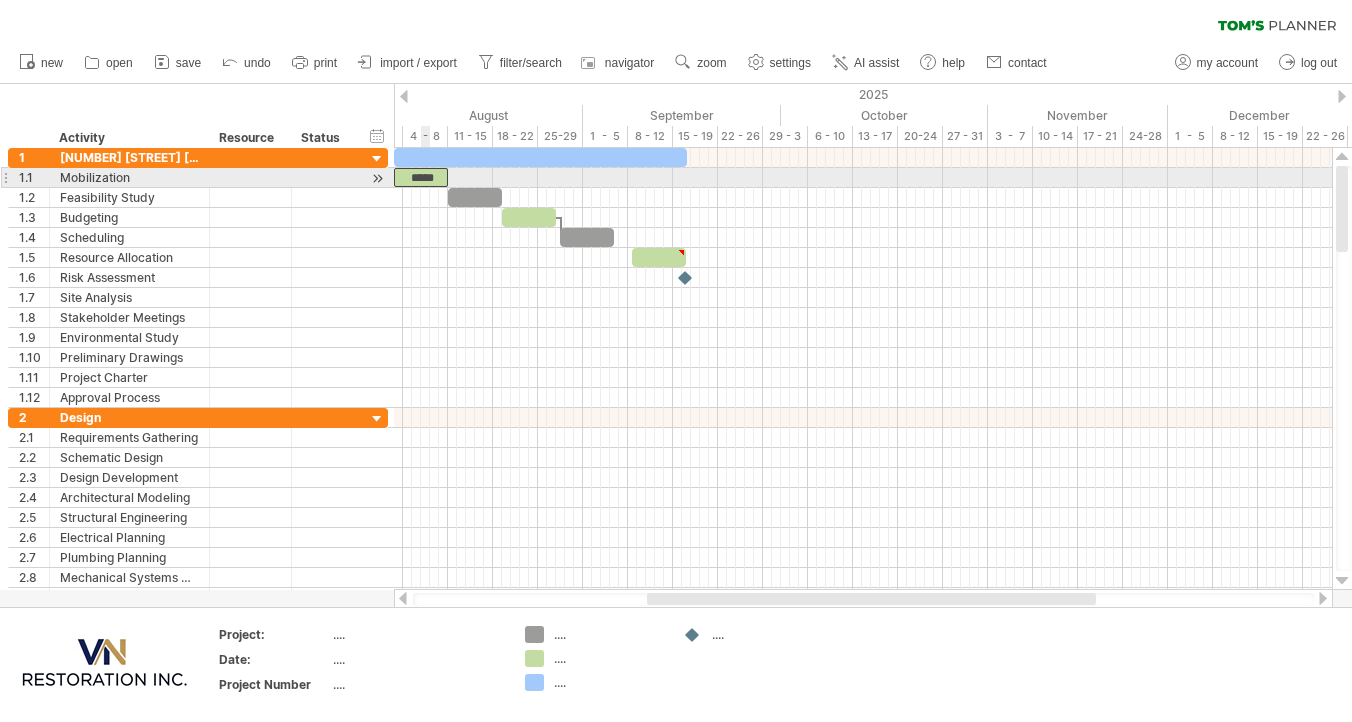 click on "*****" at bounding box center (421, 177) 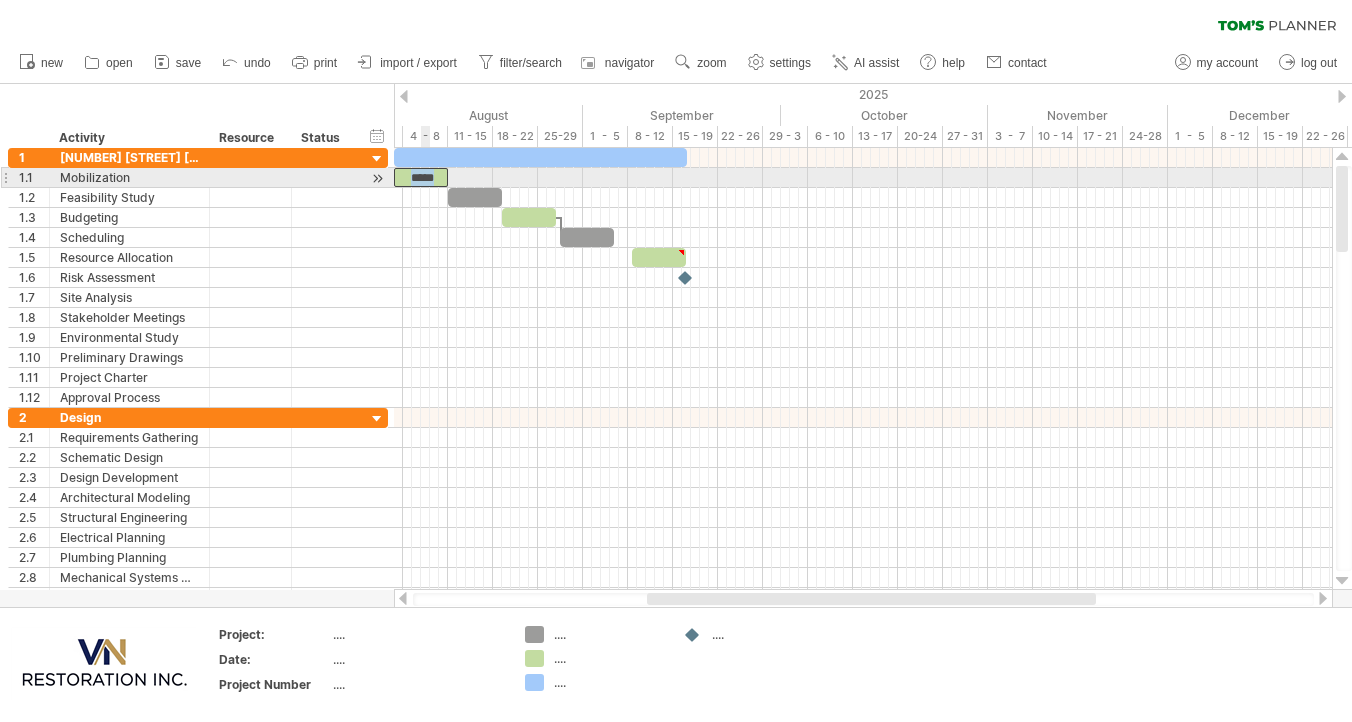 click on "*****" at bounding box center (421, 177) 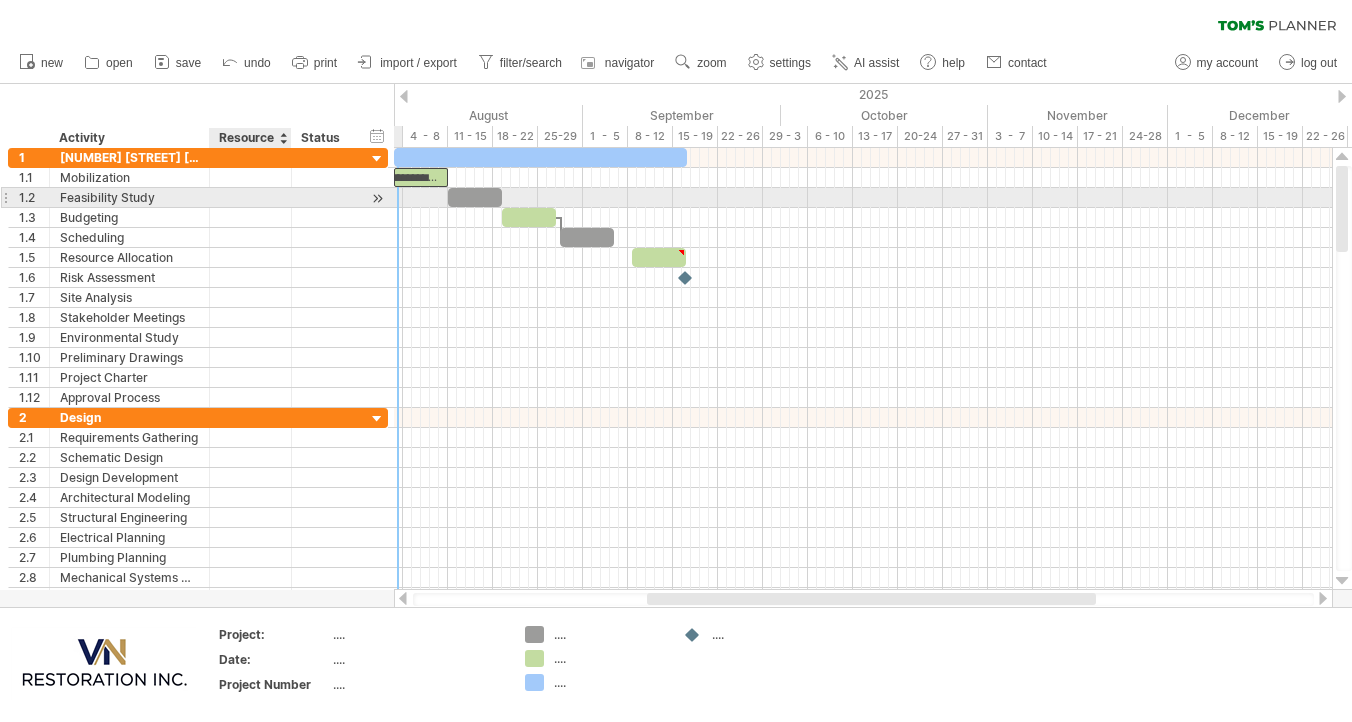 scroll, scrollTop: 0, scrollLeft: 0, axis: both 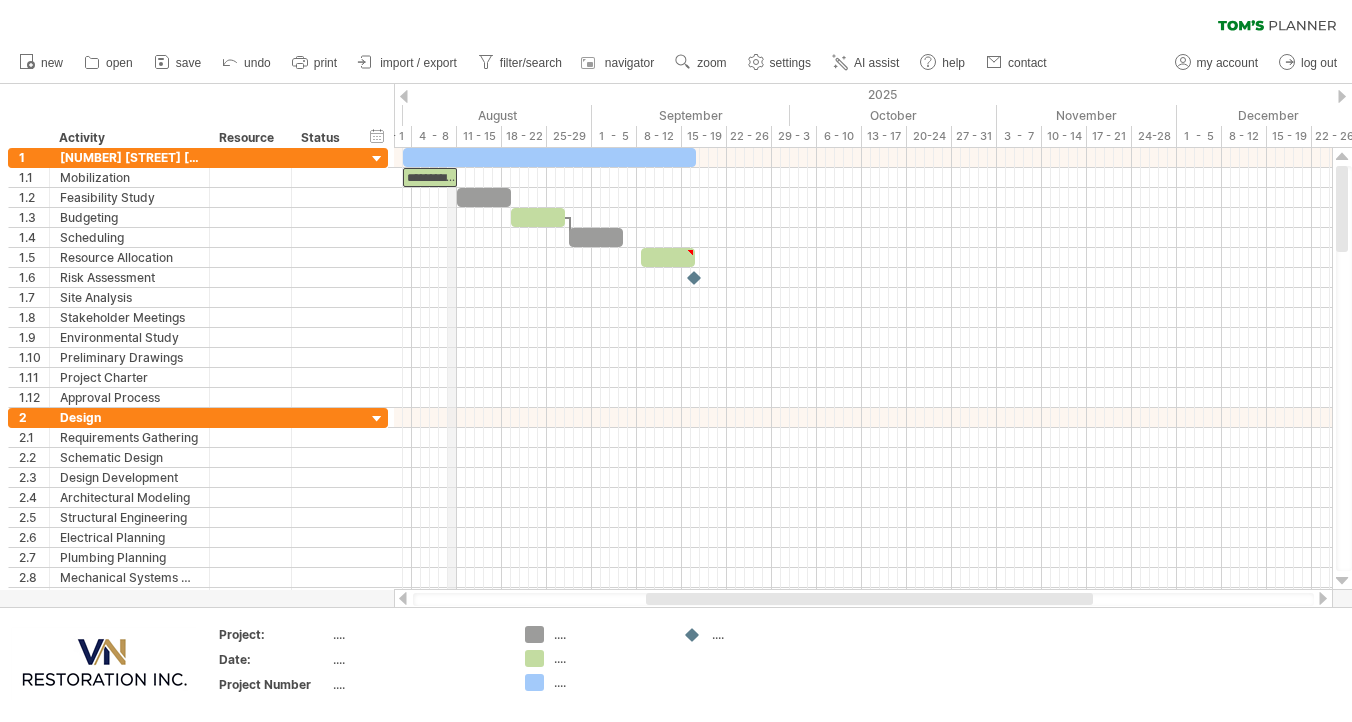 drag, startPoint x: 447, startPoint y: 123, endPoint x: 452, endPoint y: 139, distance: 16.763054 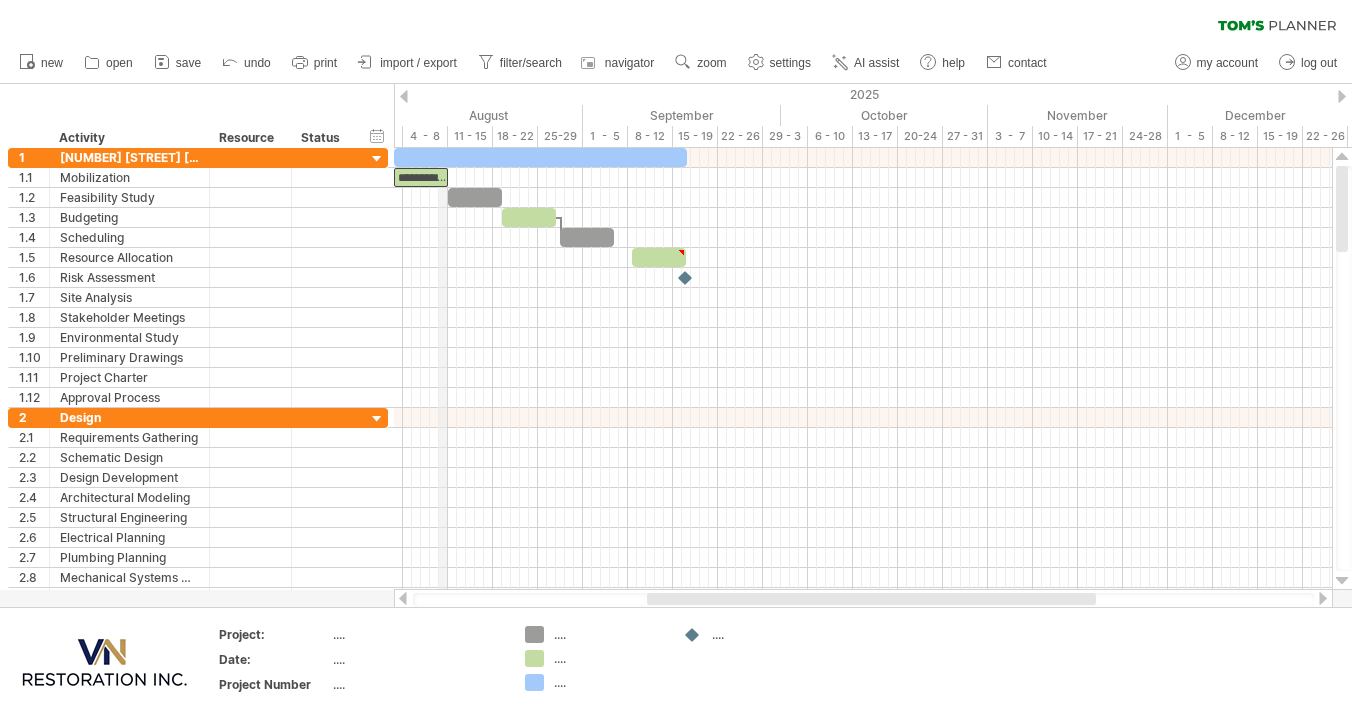 click on "4 - 8" at bounding box center (425, 136) 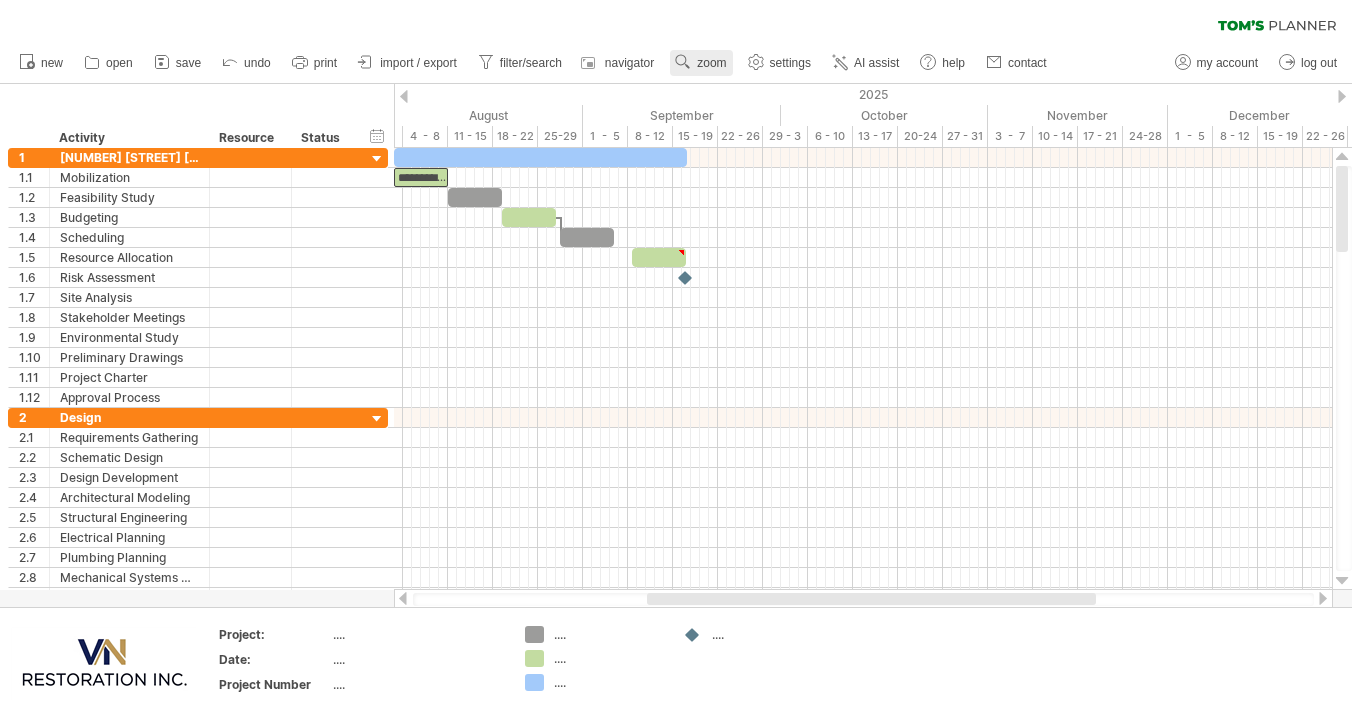 click 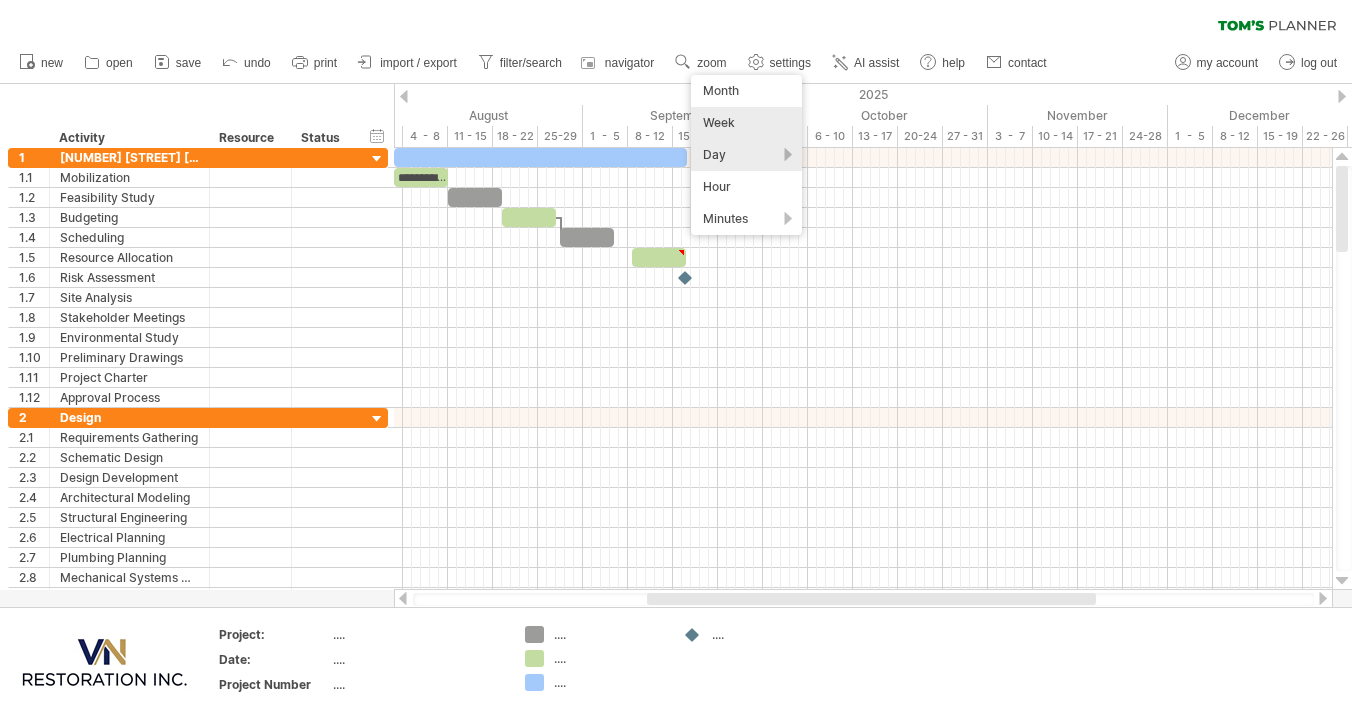 click on "Week" at bounding box center (746, 123) 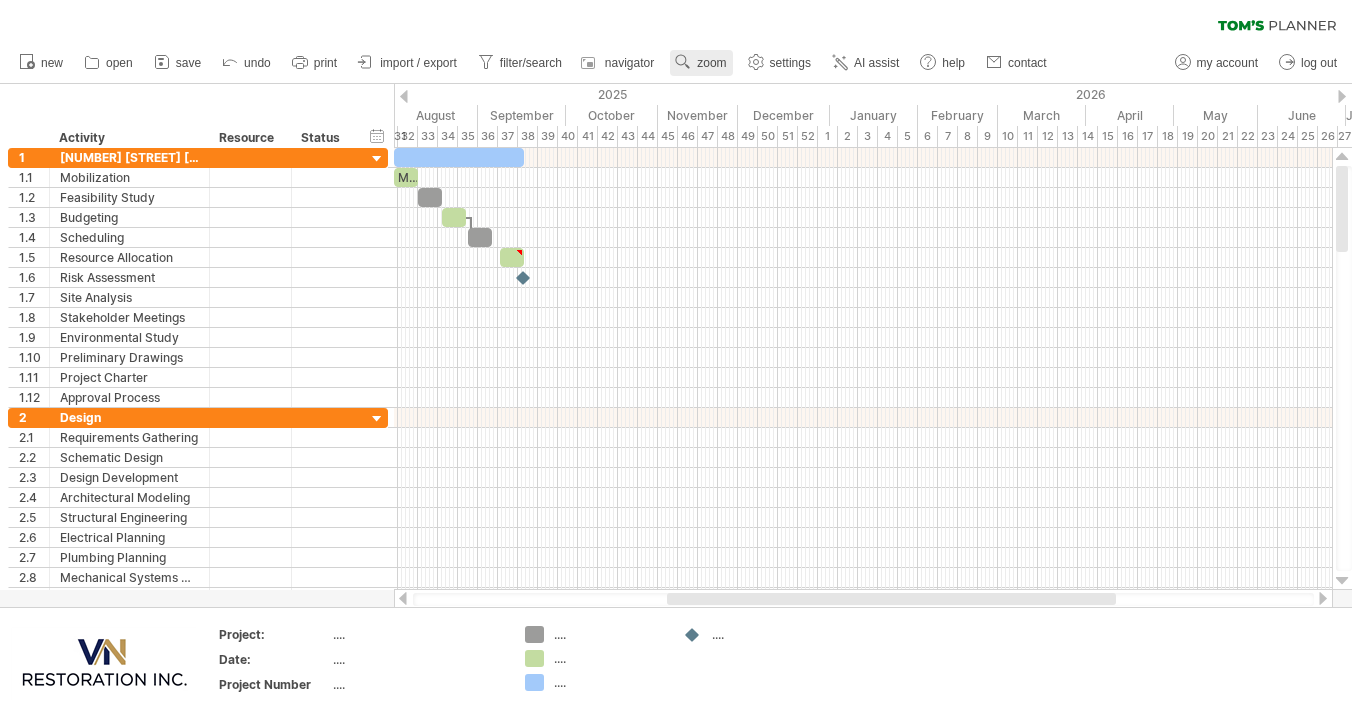 click on "zoom" at bounding box center [701, 63] 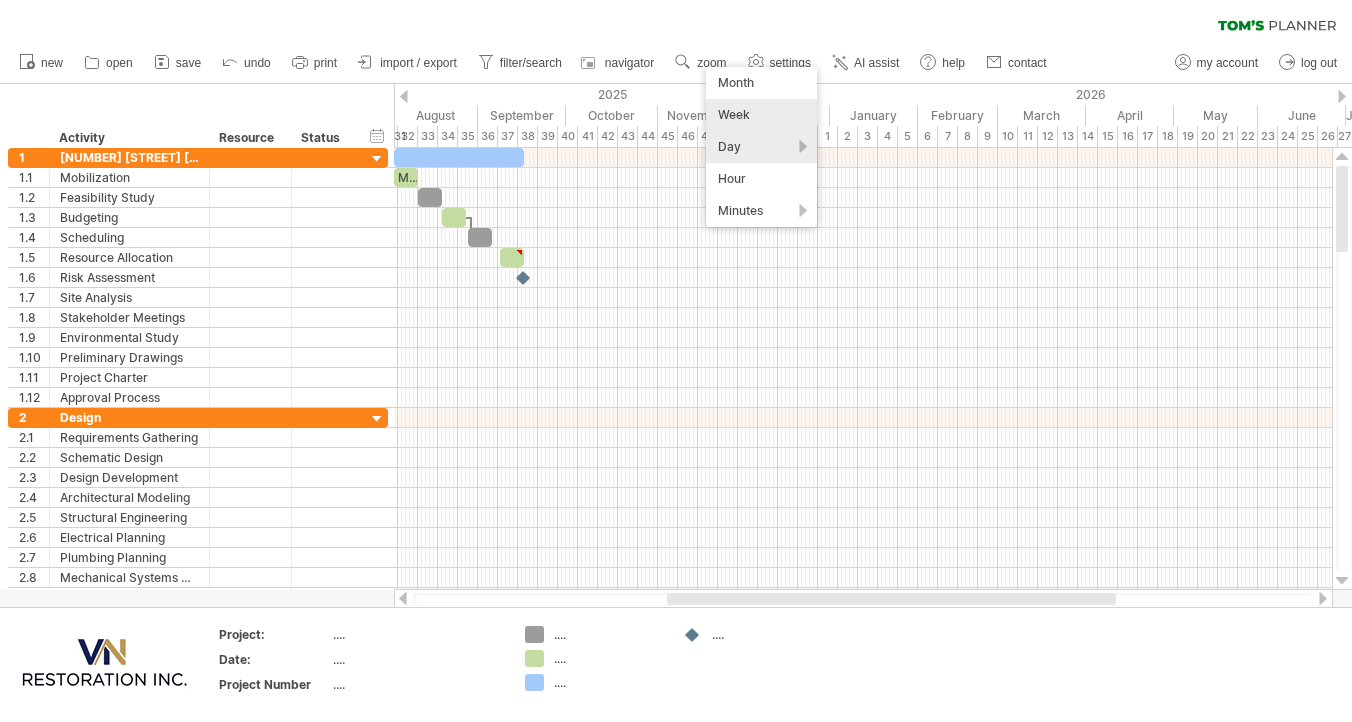 click on "Day" at bounding box center [761, 147] 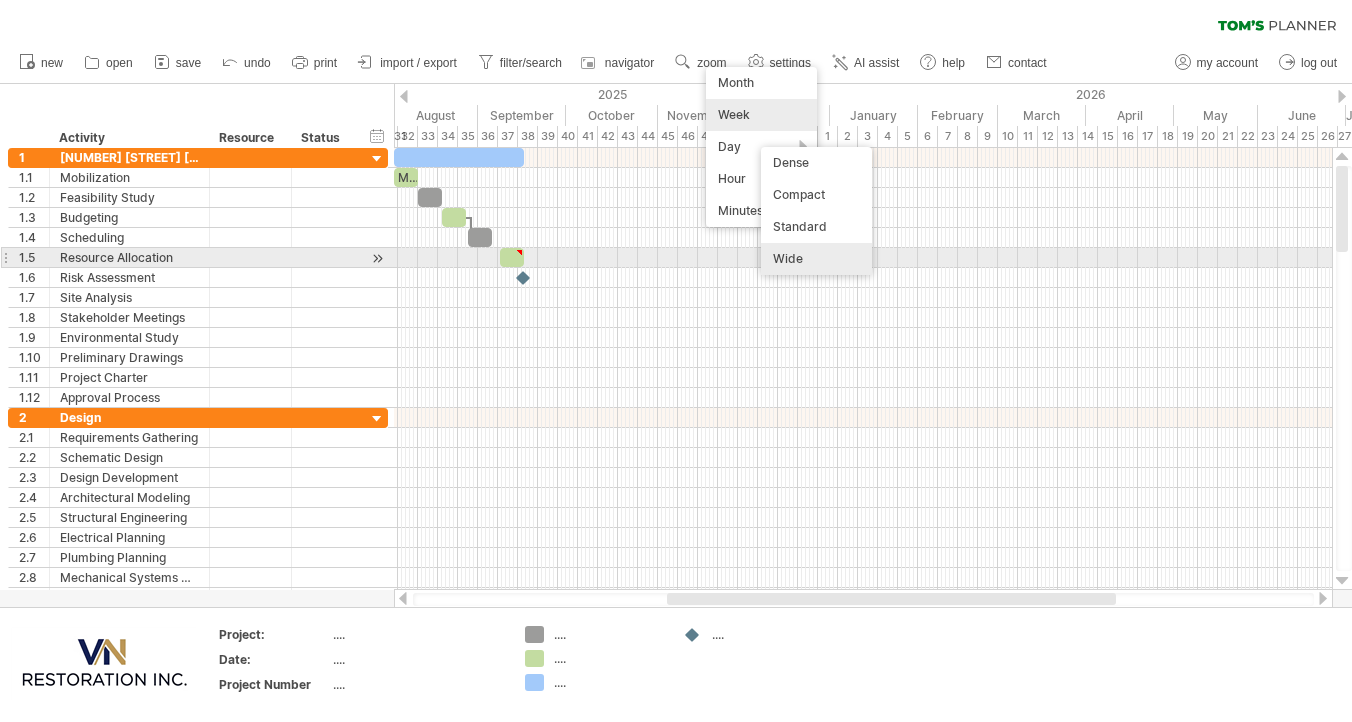 click on "Wide" at bounding box center (816, 259) 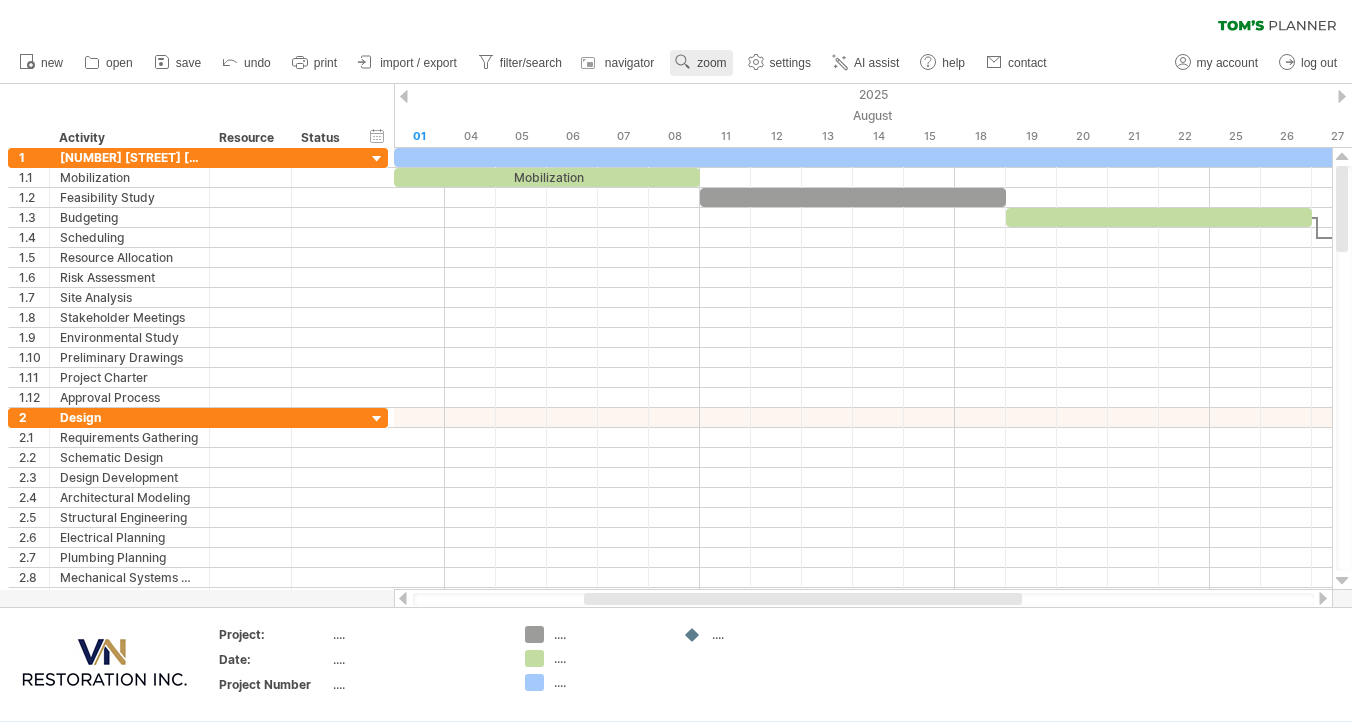 click on "zoom" at bounding box center (711, 63) 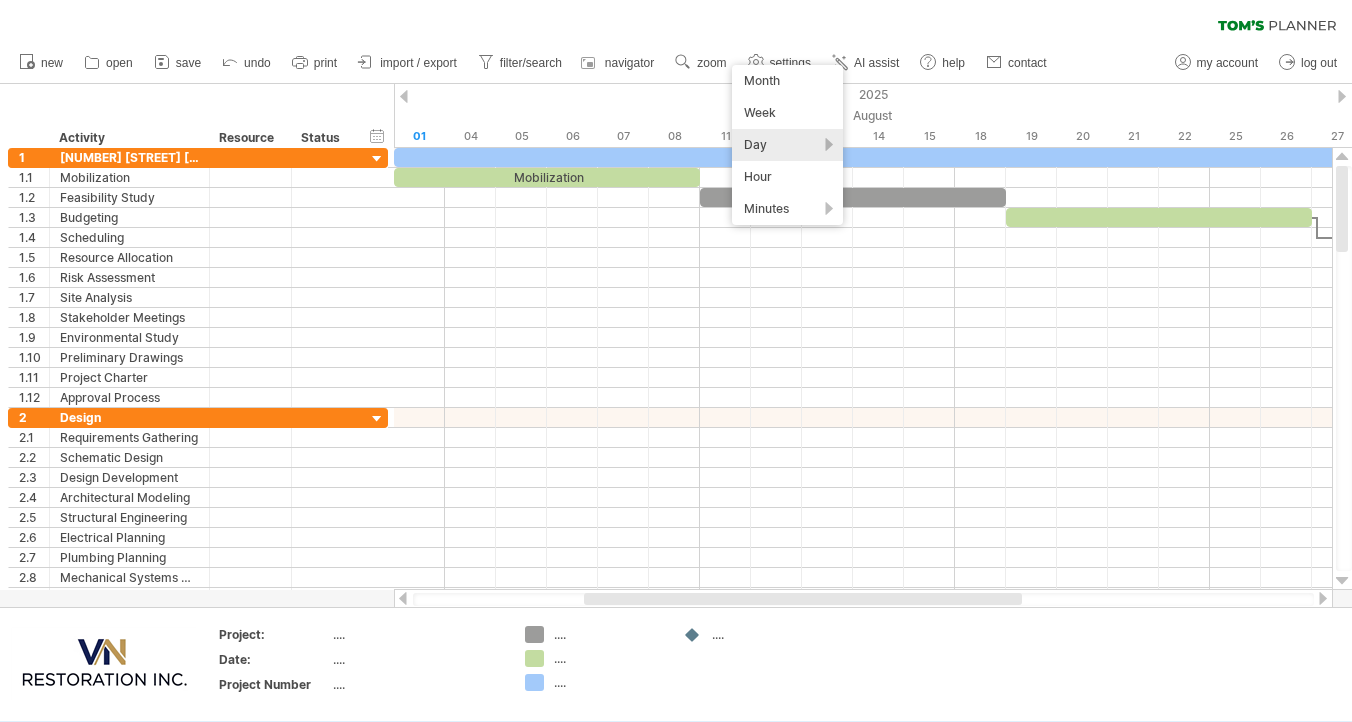 click on "Day" at bounding box center [787, 145] 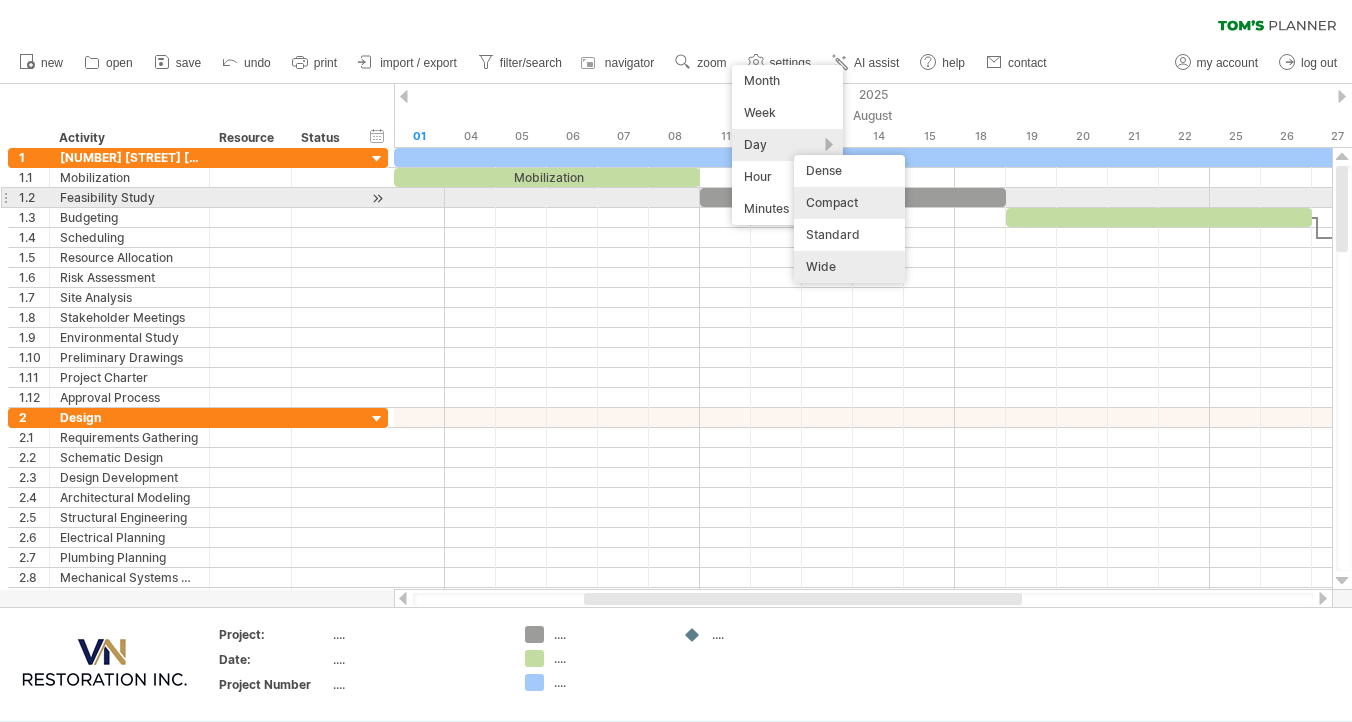click on "Compact" at bounding box center (849, 203) 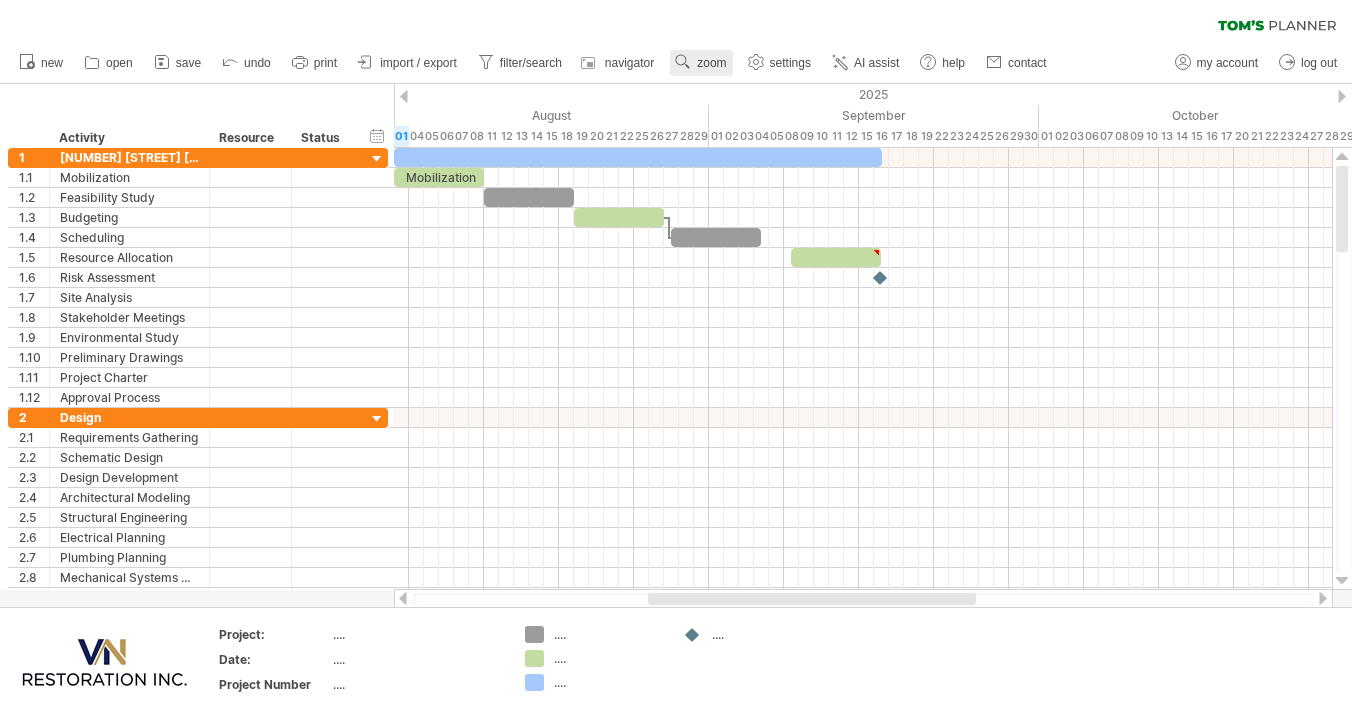 click on "zoom" at bounding box center (711, 63) 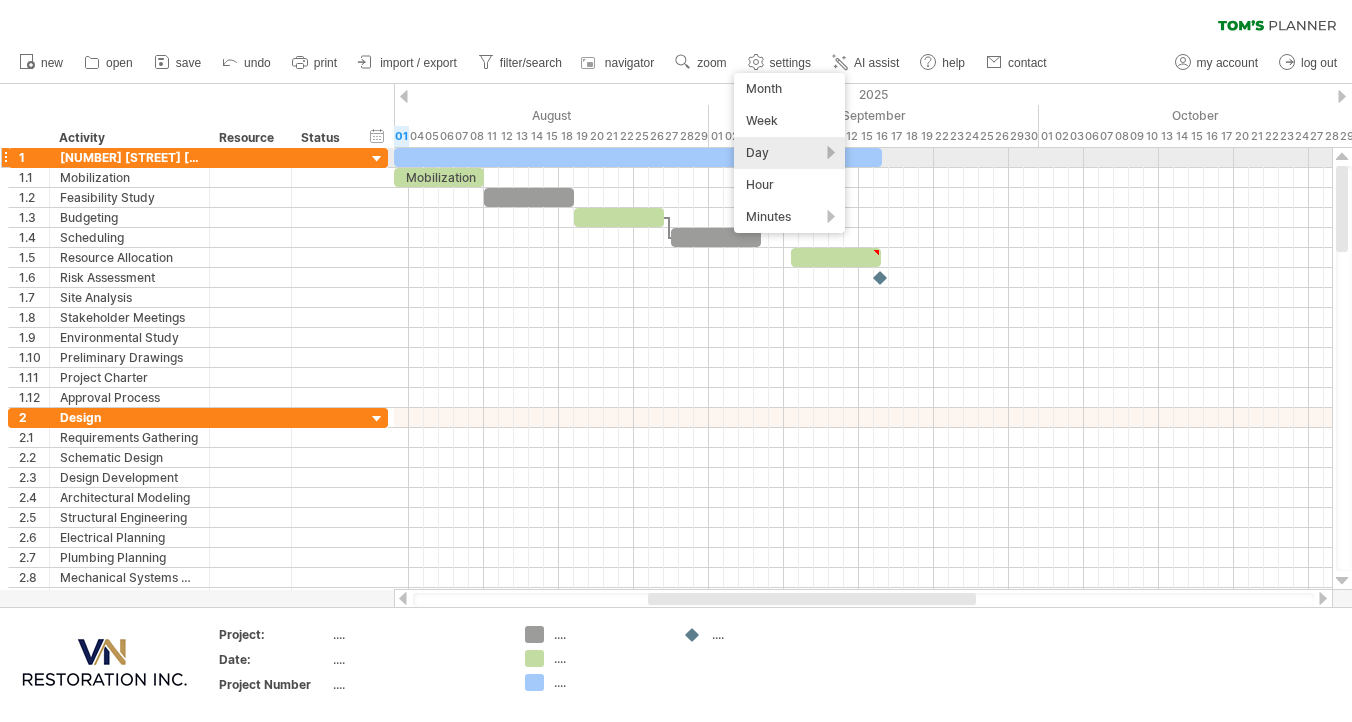 click on "Day" at bounding box center [789, 153] 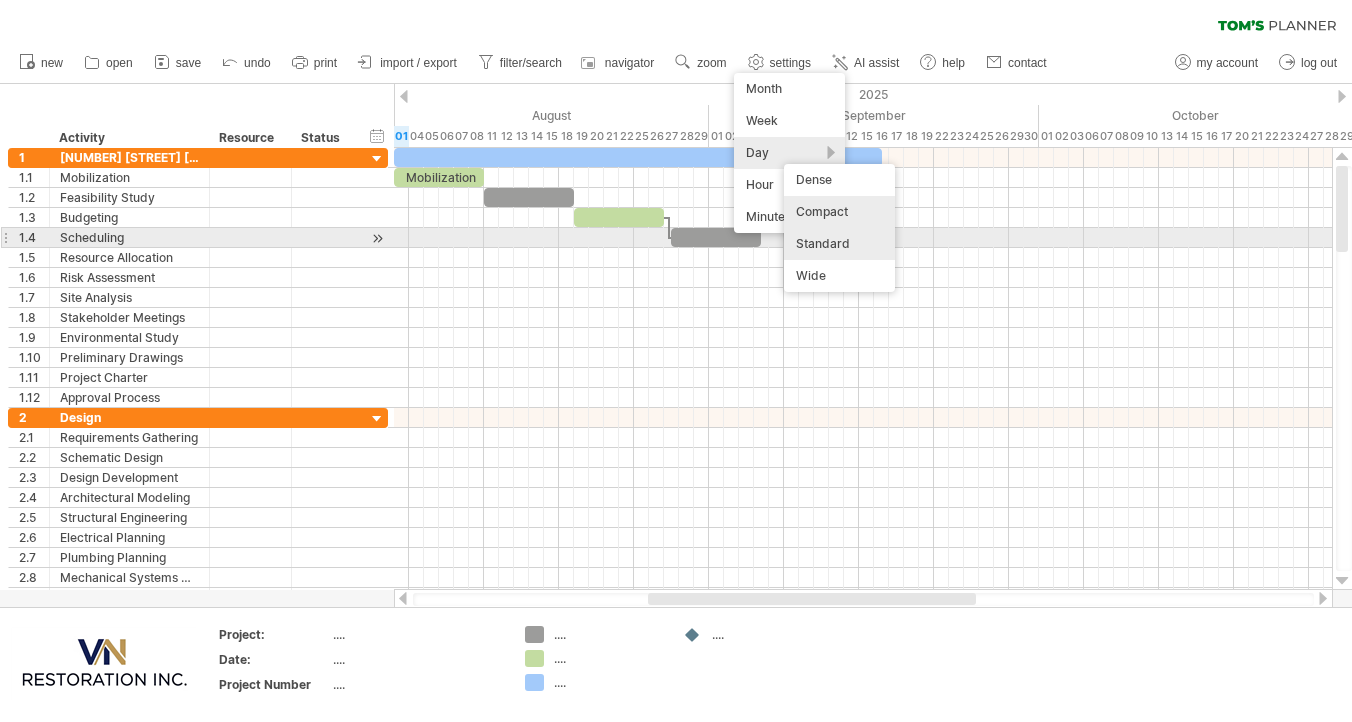 click on "Standard" at bounding box center (839, 244) 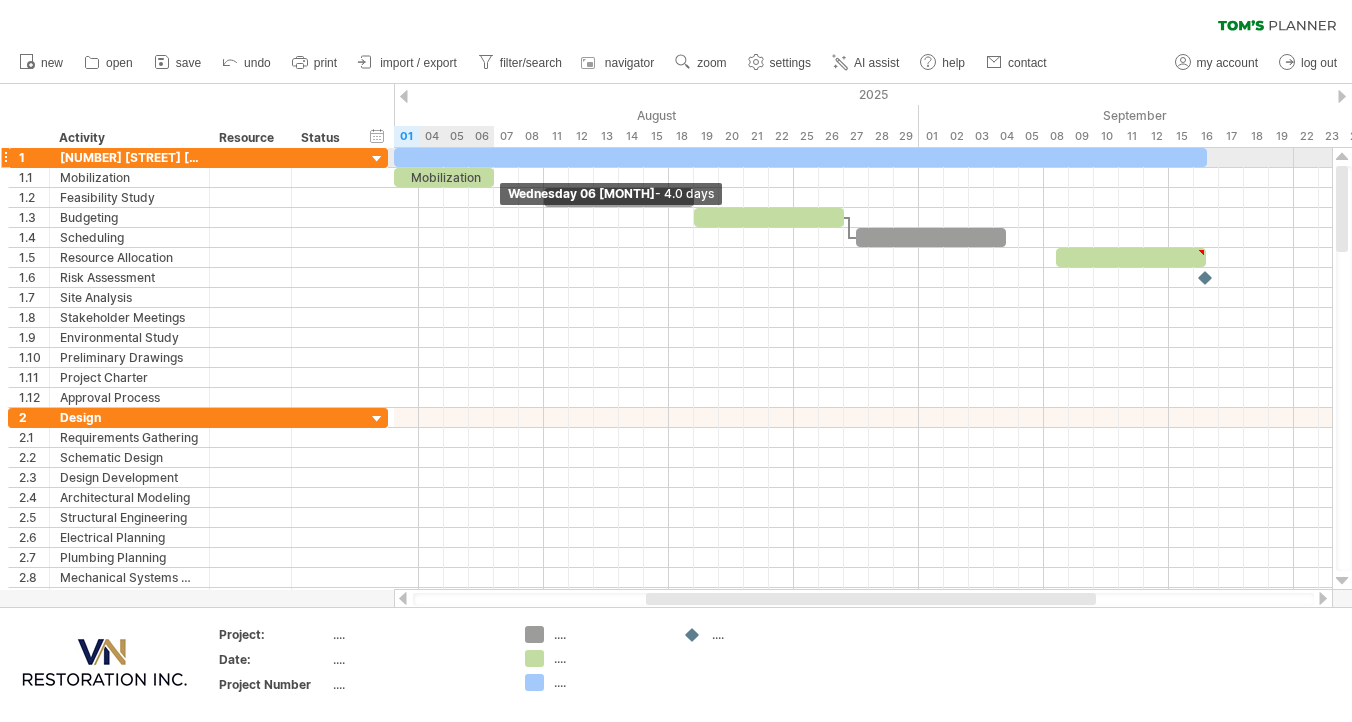 drag, startPoint x: 542, startPoint y: 173, endPoint x: 495, endPoint y: 167, distance: 47.38143 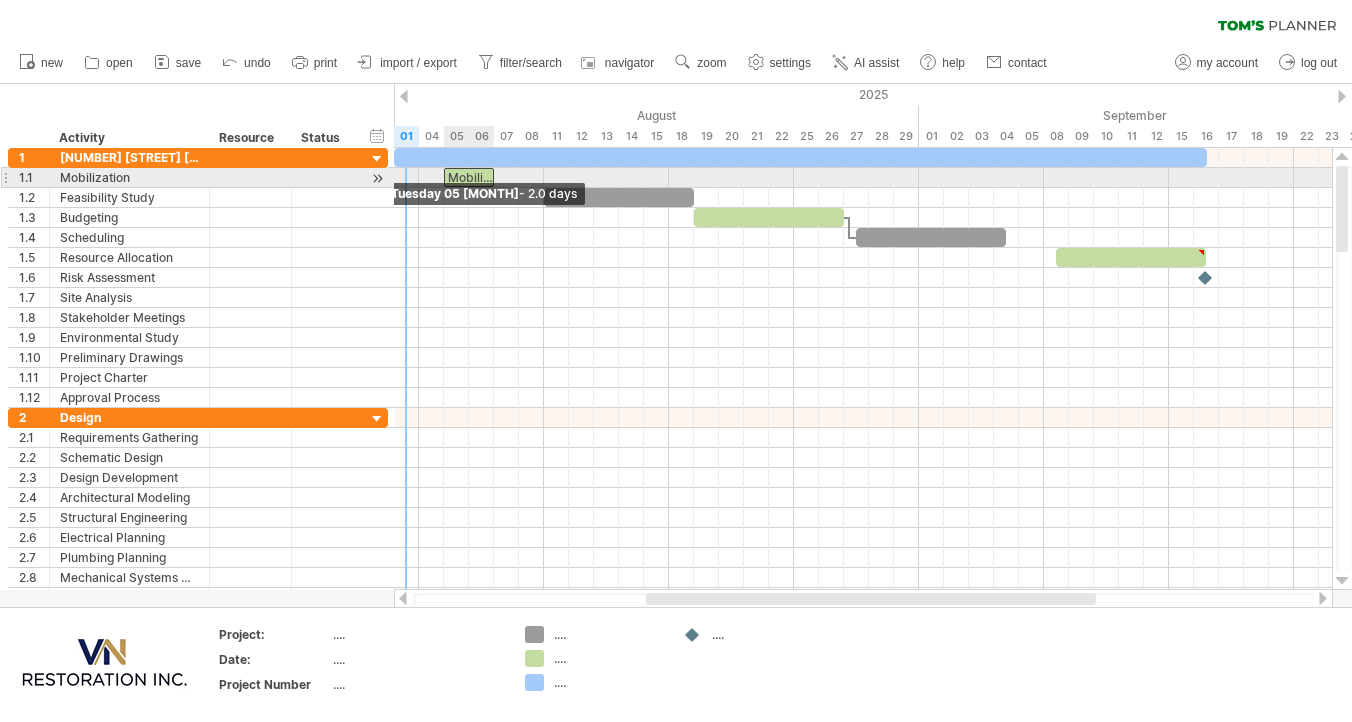 drag, startPoint x: 396, startPoint y: 174, endPoint x: 444, endPoint y: 173, distance: 48.010414 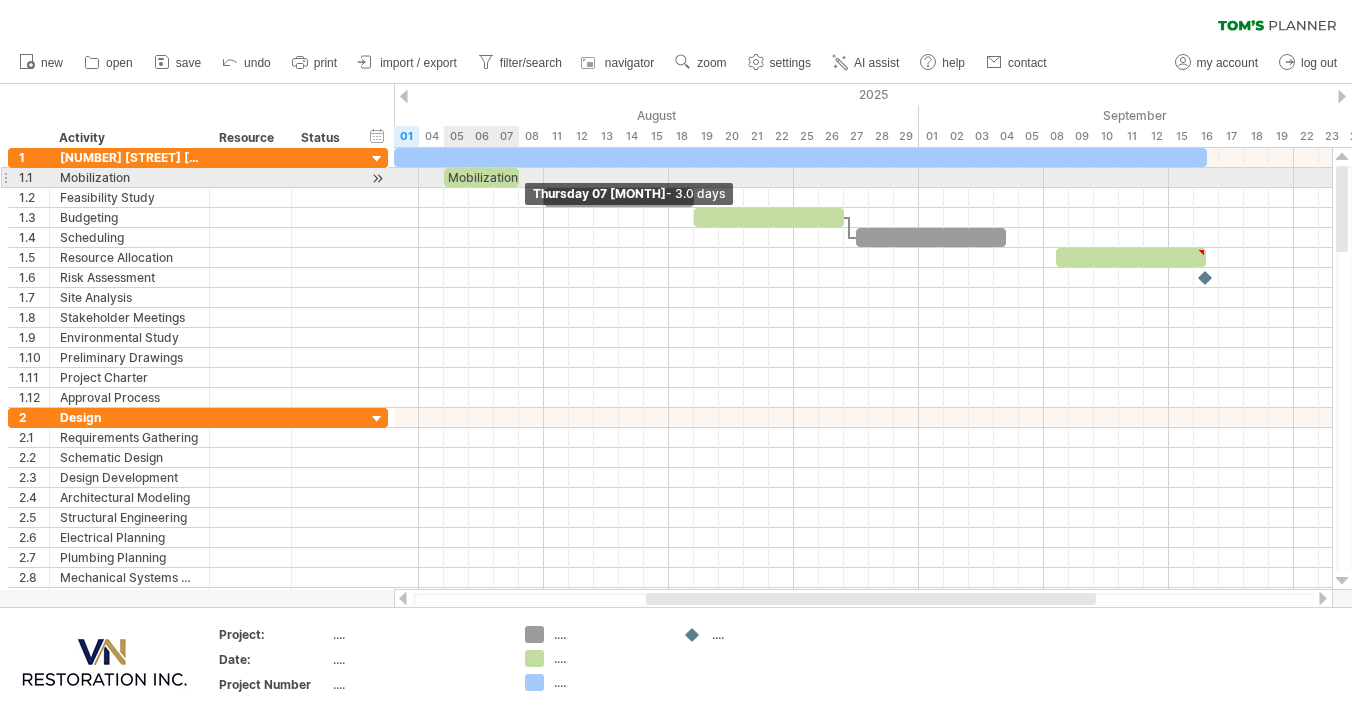 drag, startPoint x: 491, startPoint y: 179, endPoint x: 512, endPoint y: 177, distance: 21.095022 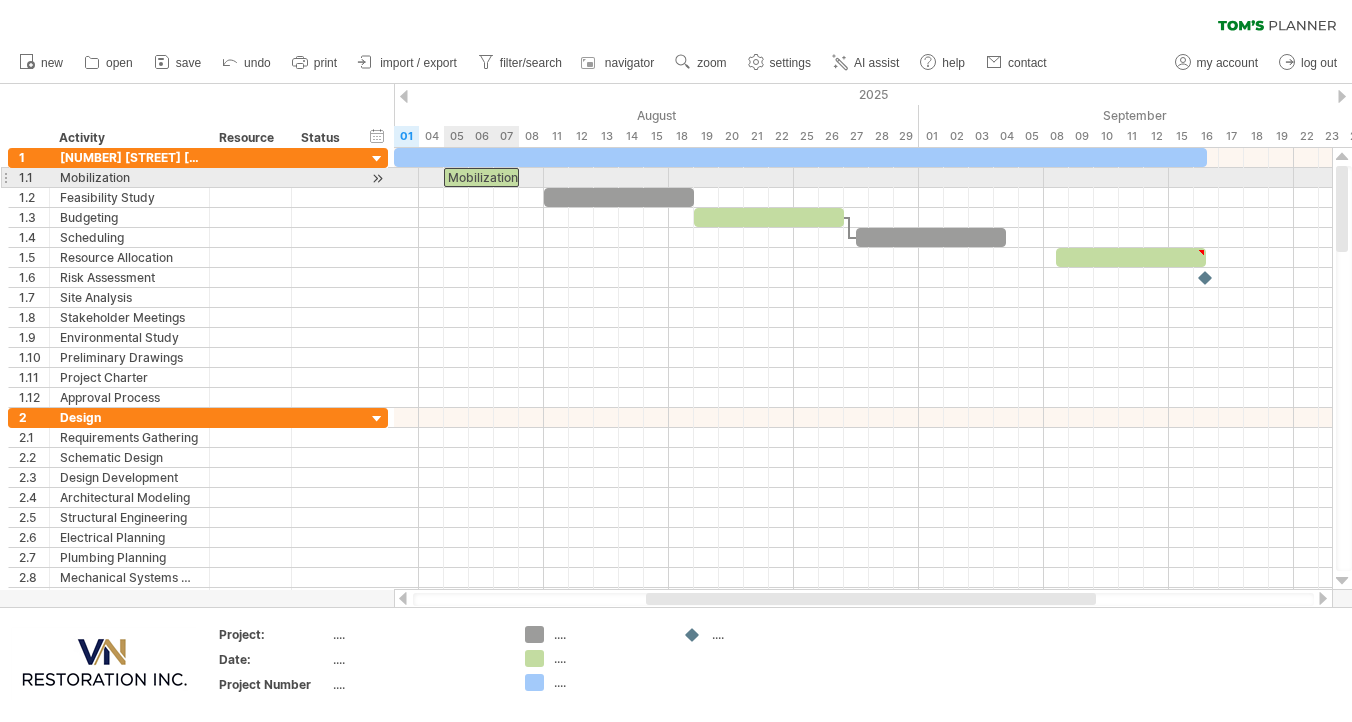 click on "Mobilization" at bounding box center [481, 177] 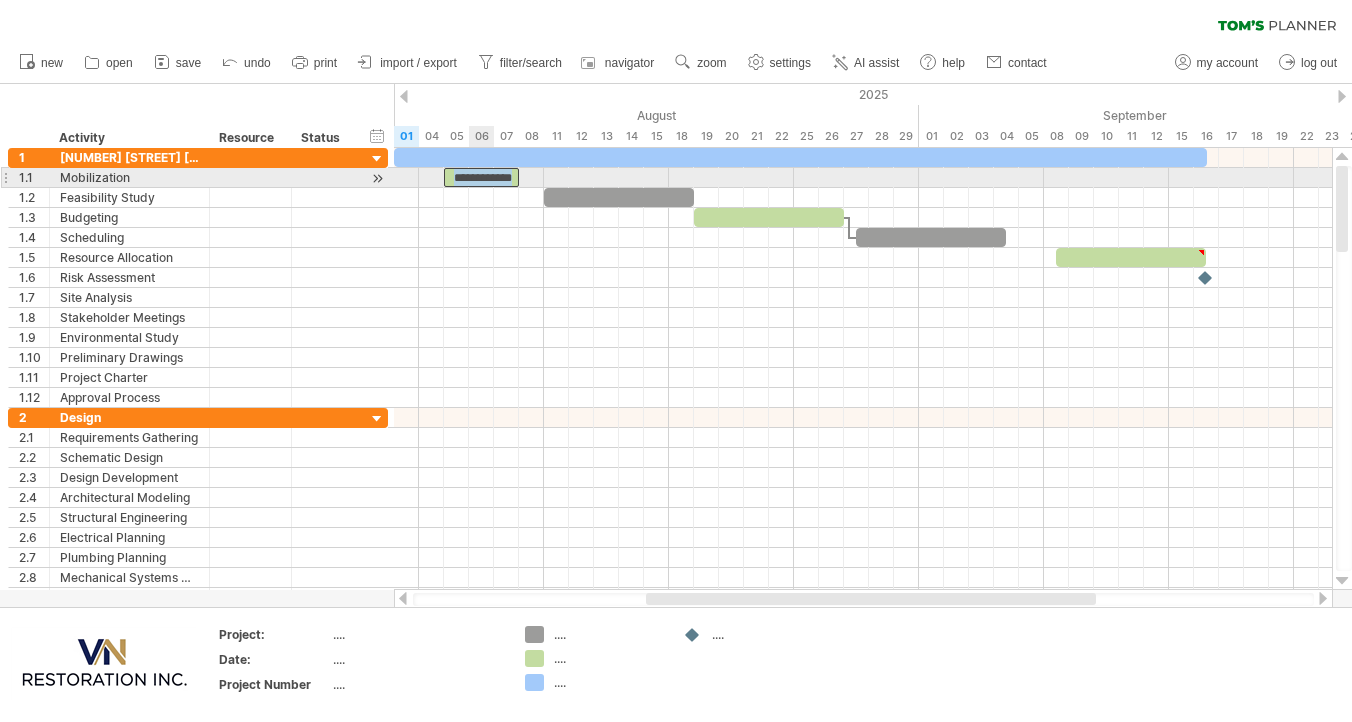 click on "**********" at bounding box center (481, 177) 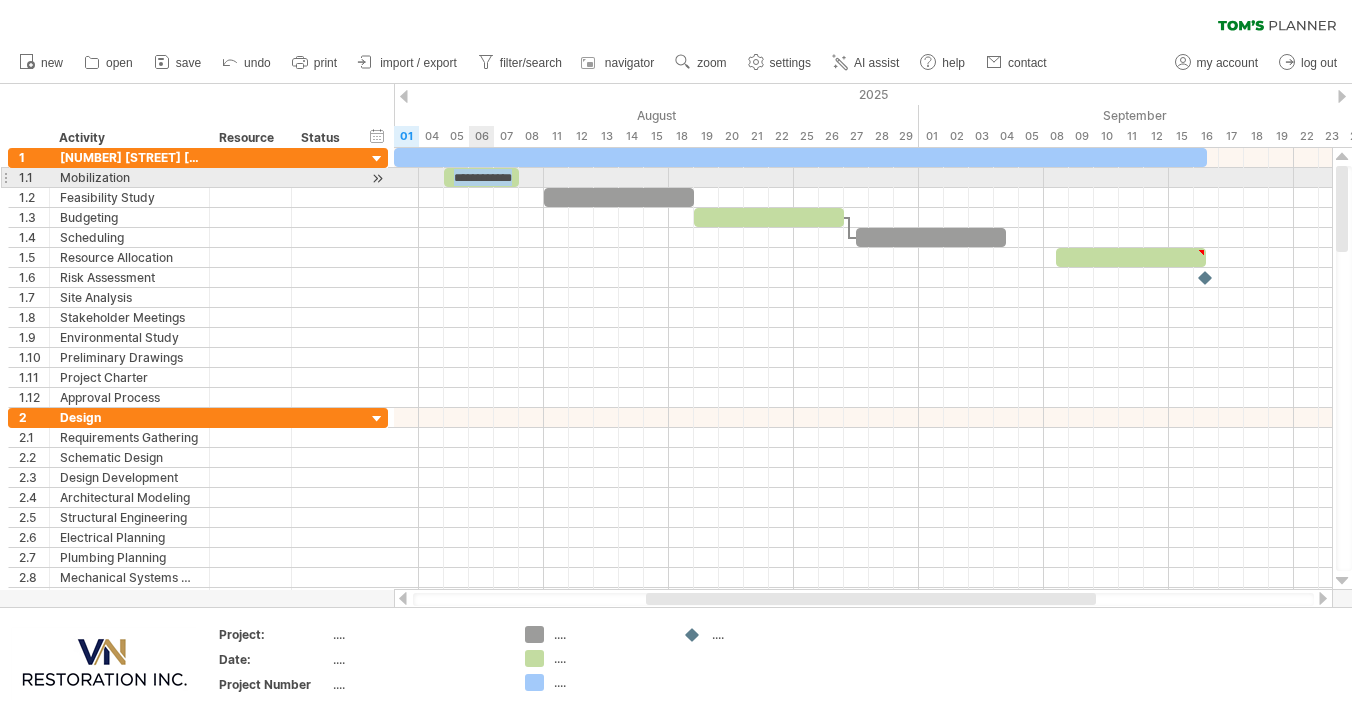 click on "**********" at bounding box center (481, 177) 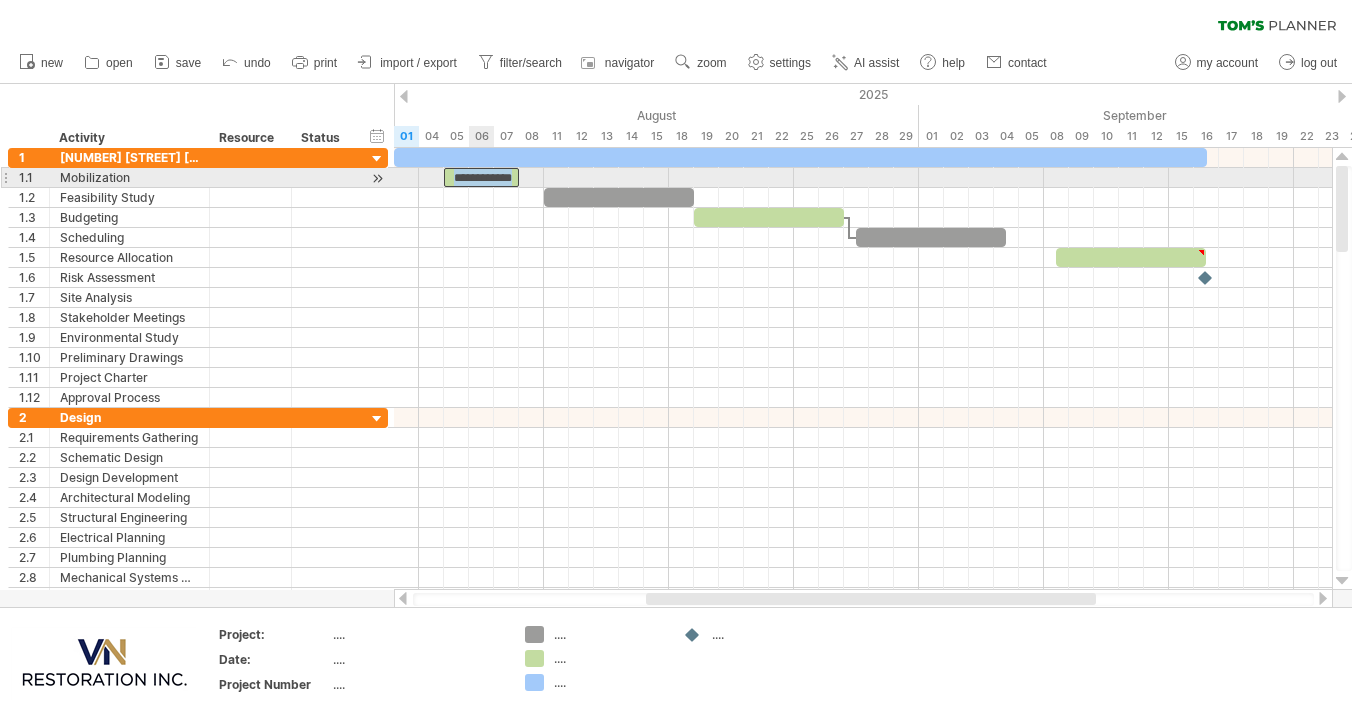 click on "**********" at bounding box center [481, 177] 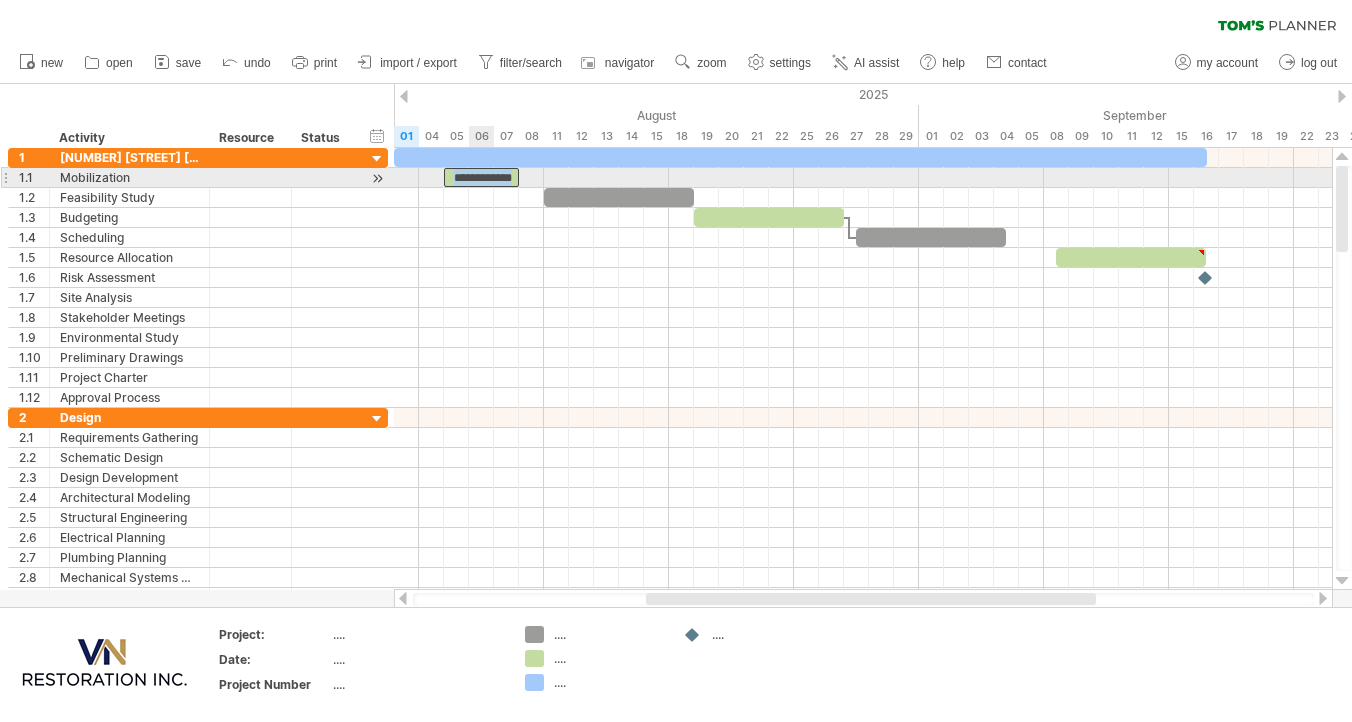 click on "**********" at bounding box center [481, 177] 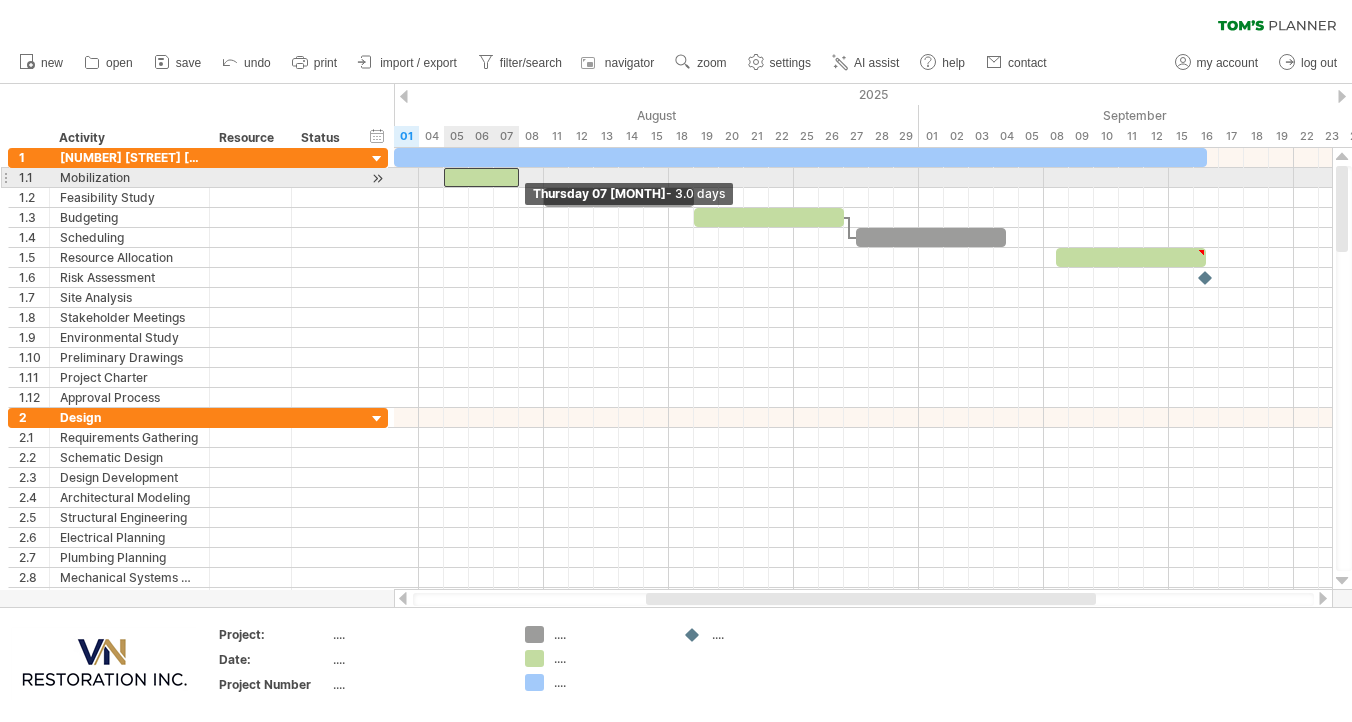 click at bounding box center (519, 177) 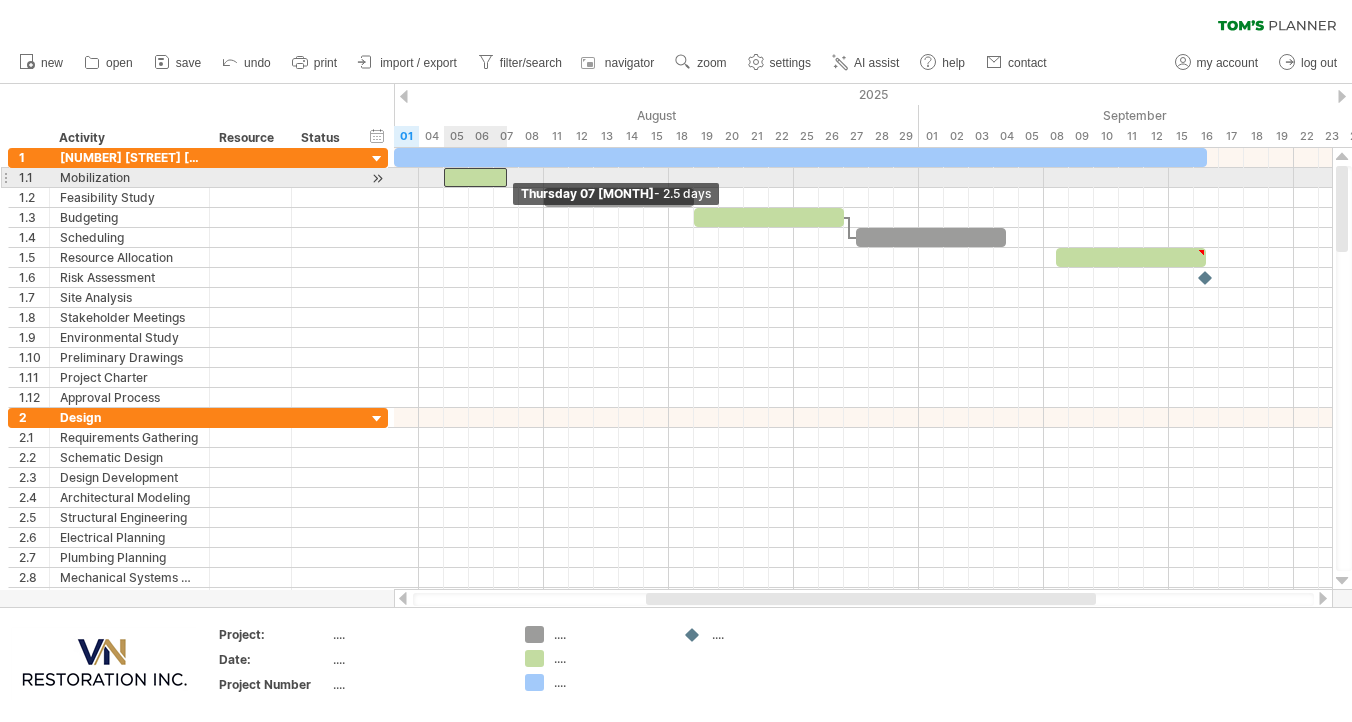 drag, startPoint x: 517, startPoint y: 174, endPoint x: 502, endPoint y: 174, distance: 15 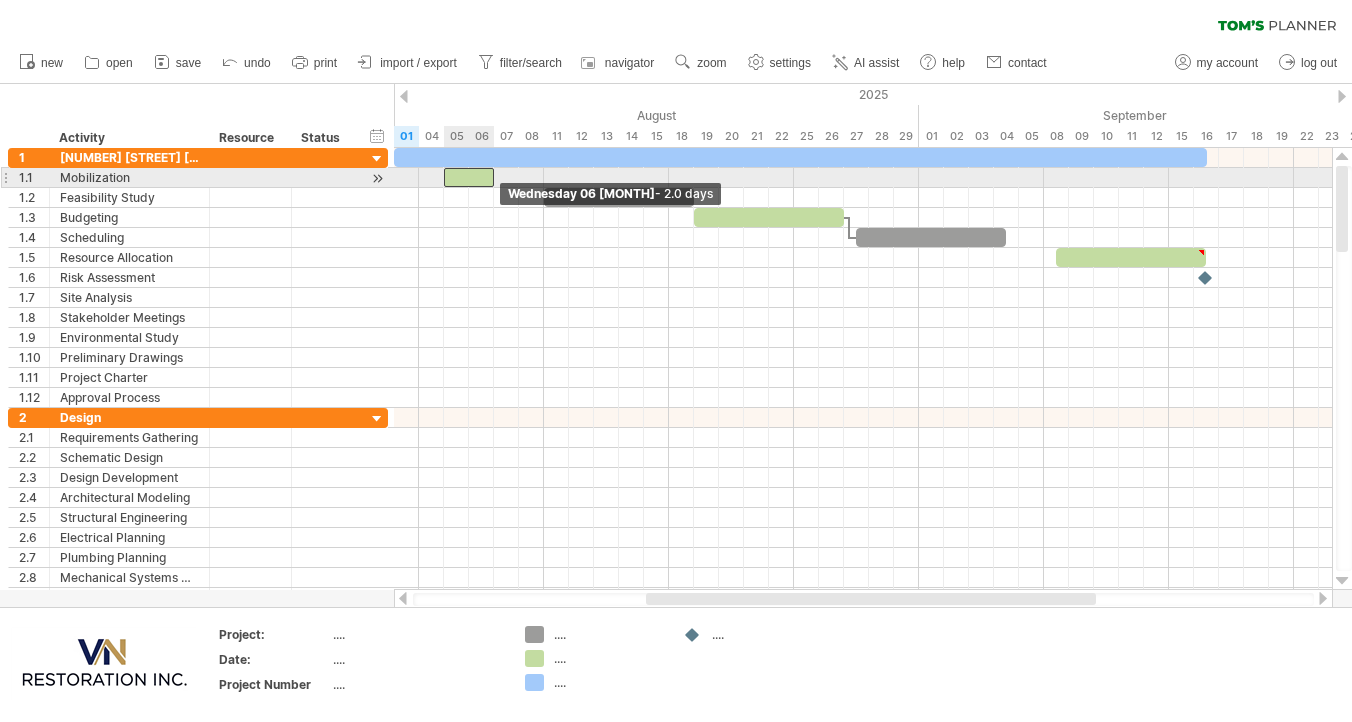 click at bounding box center [494, 177] 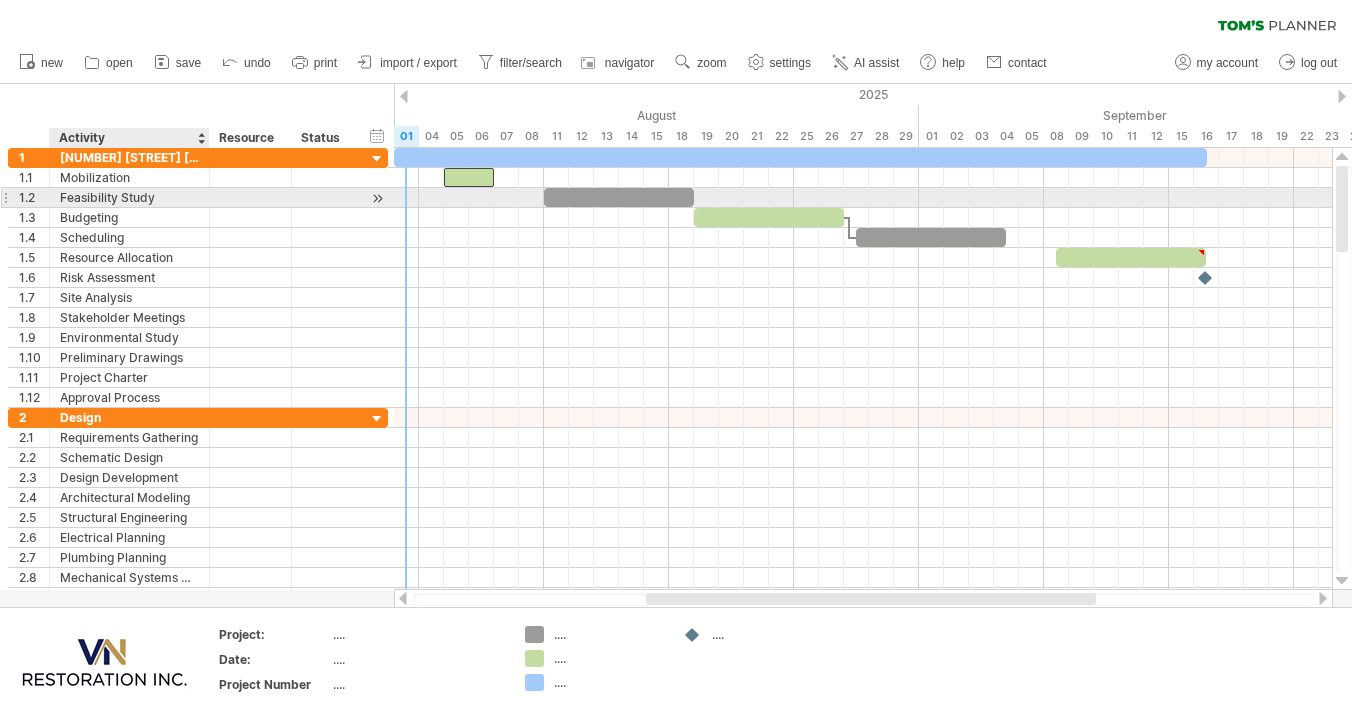 click on "Feasibility Study" at bounding box center [129, 197] 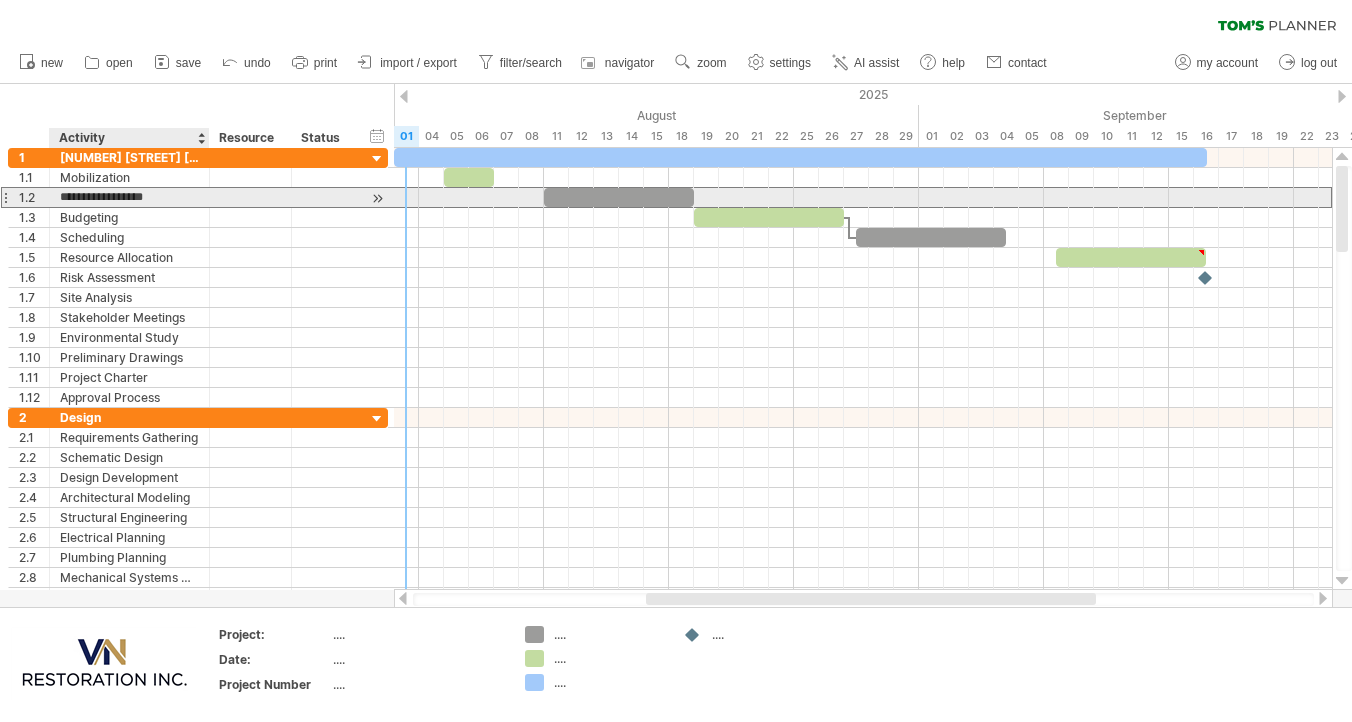 click on "**********" at bounding box center [129, 197] 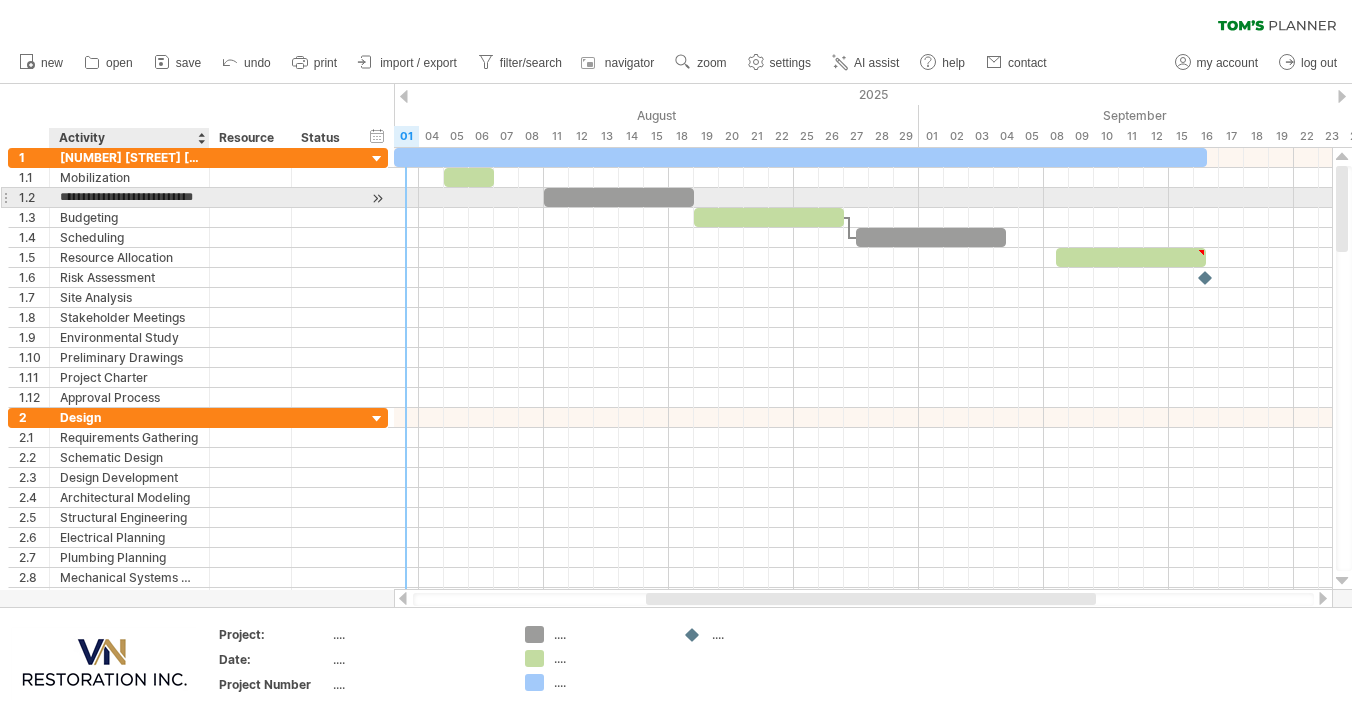 scroll, scrollTop: 0, scrollLeft: 34, axis: horizontal 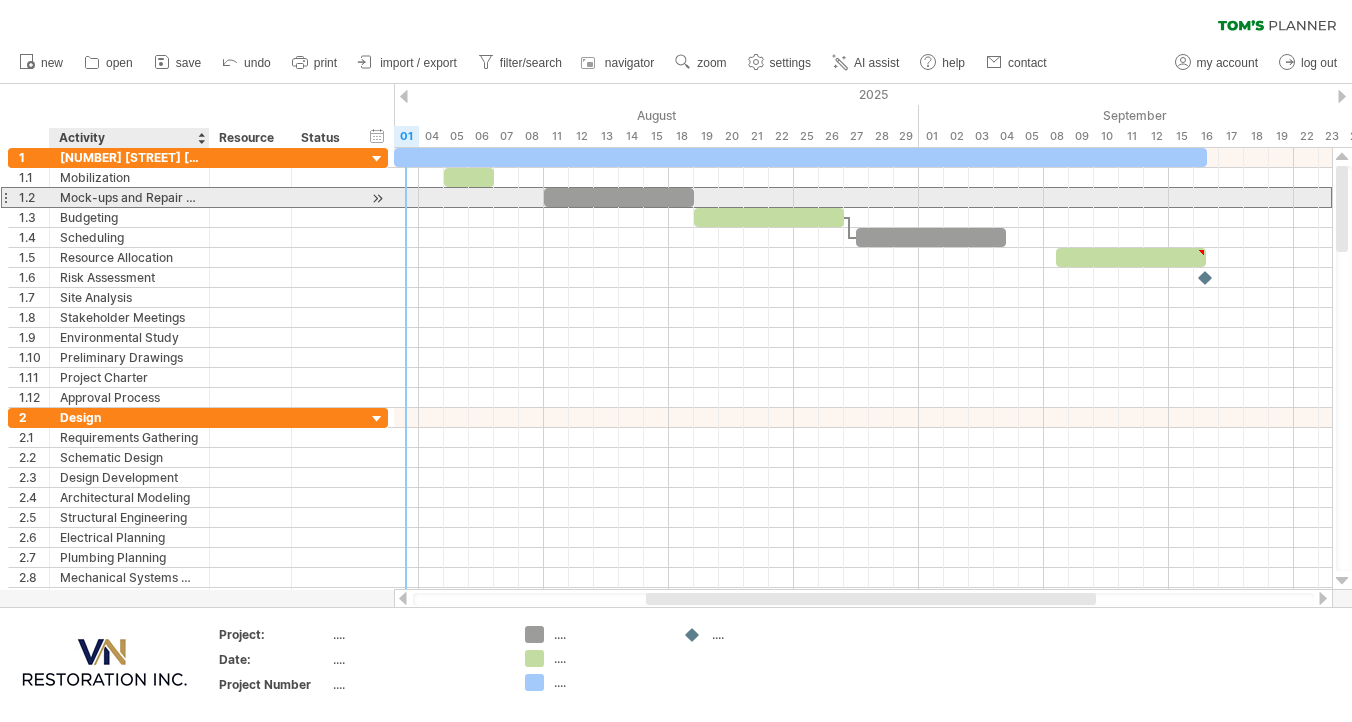 click on "Mock-ups and Repair Reviews" at bounding box center [129, 197] 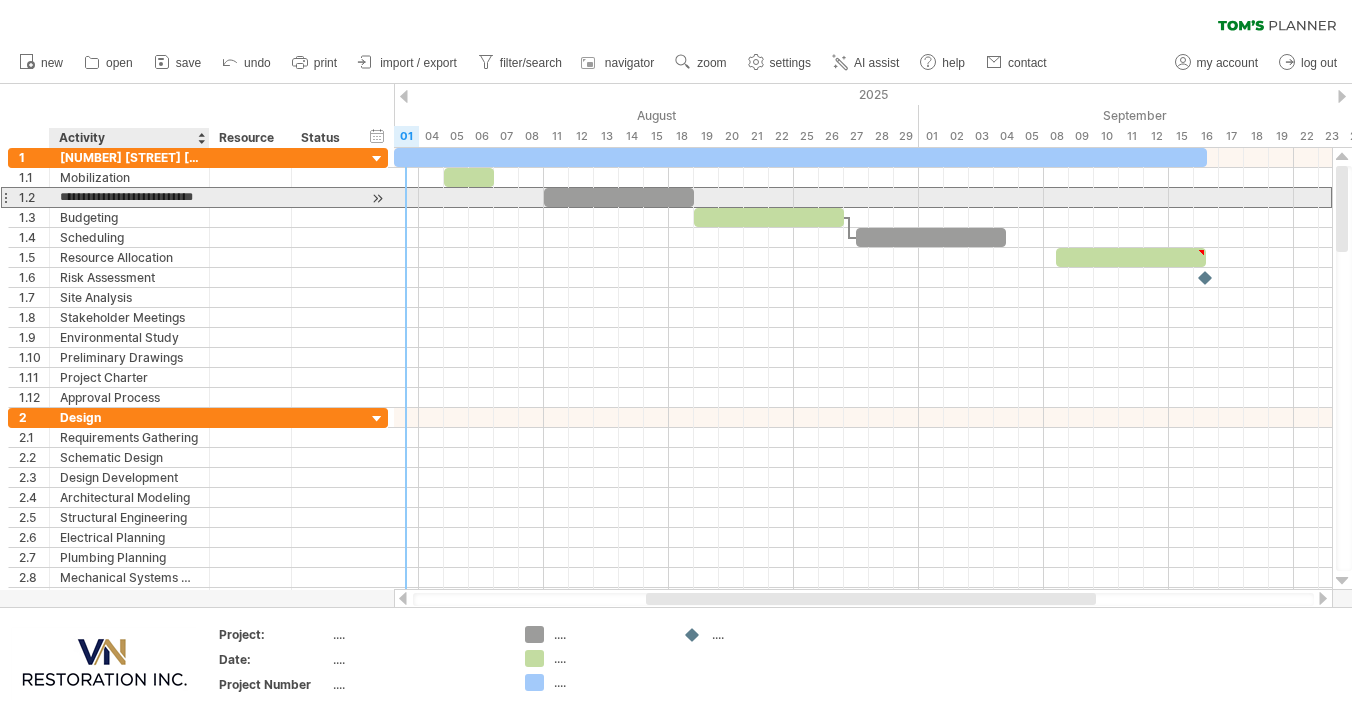 click on "**********" at bounding box center (129, 197) 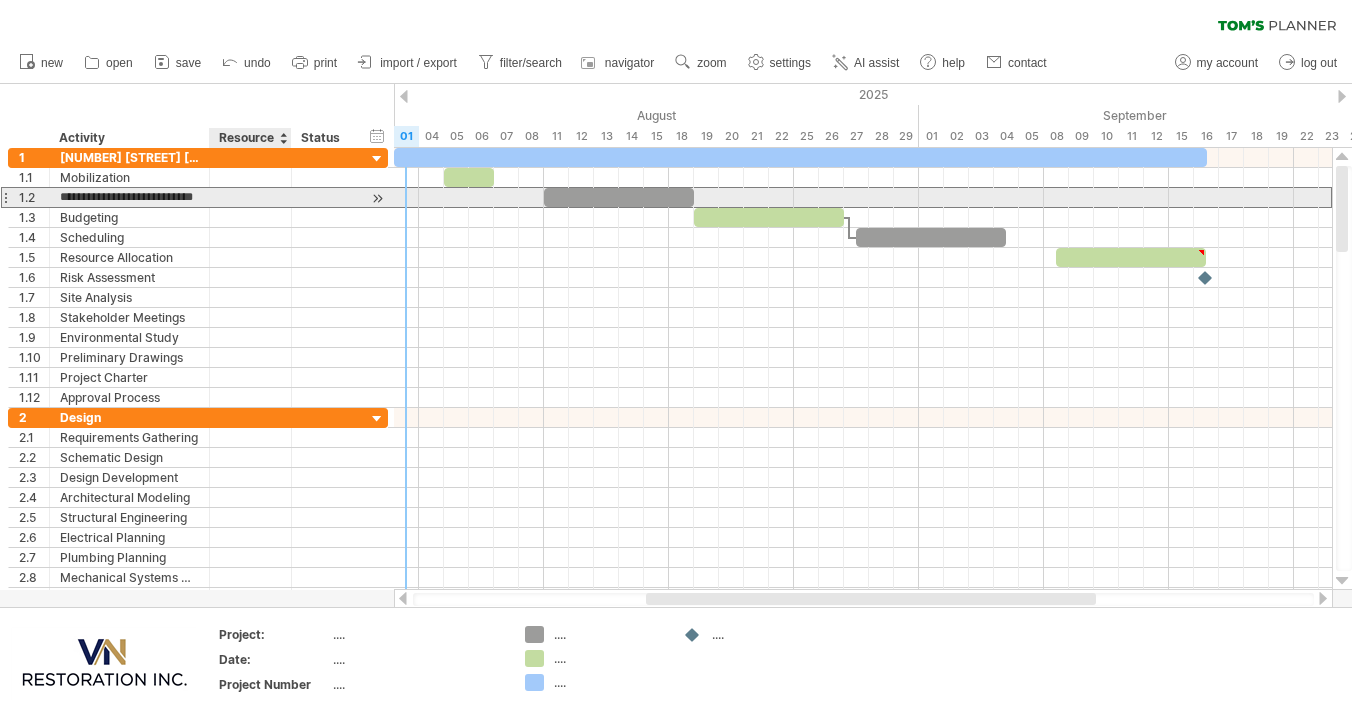 drag, startPoint x: 115, startPoint y: 197, endPoint x: 252, endPoint y: 196, distance: 137.00365 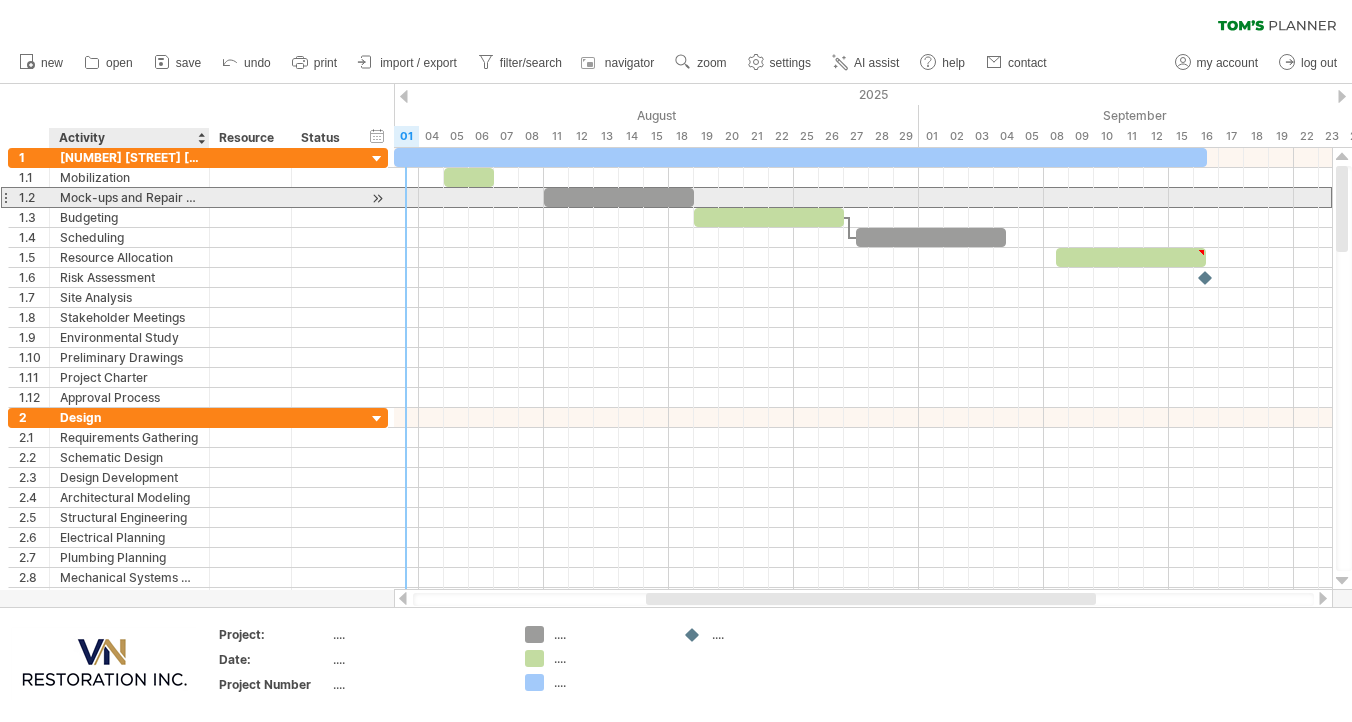 click on "Mock-ups and Repair Reviews" at bounding box center (129, 197) 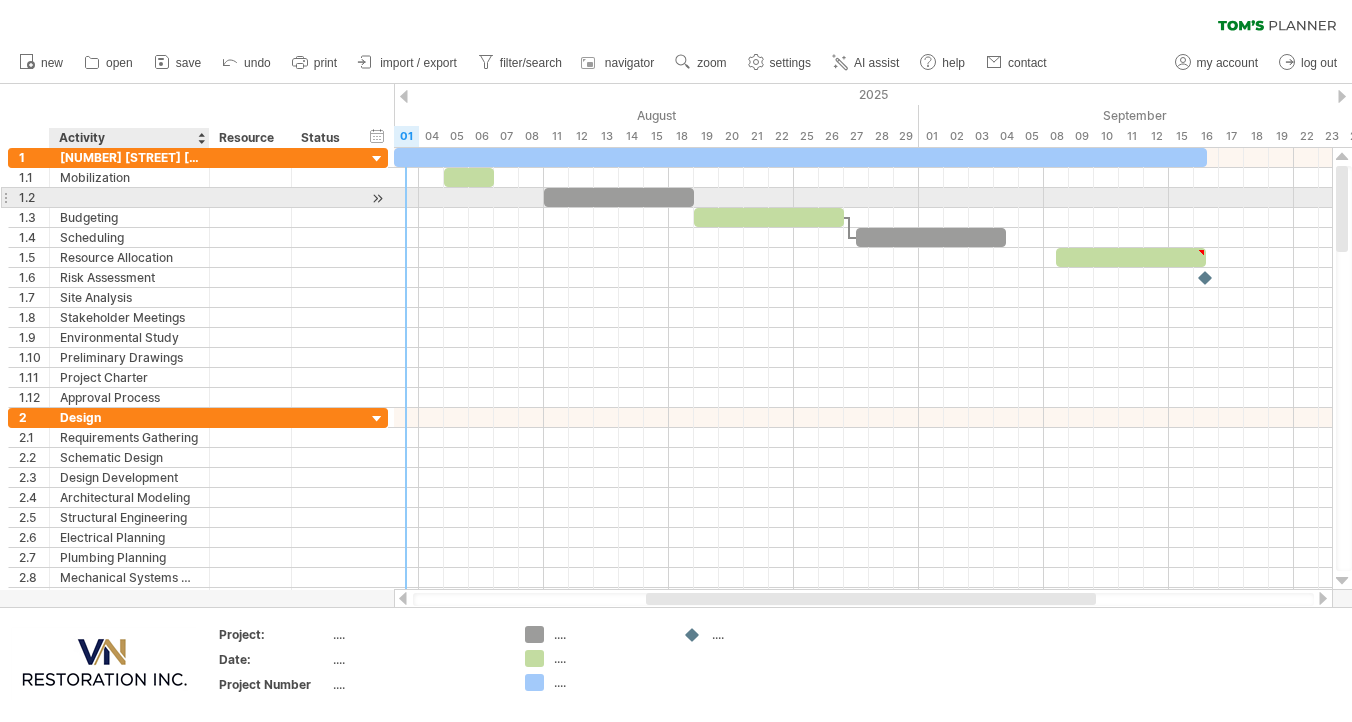 click on "**********" at bounding box center [60, 188] 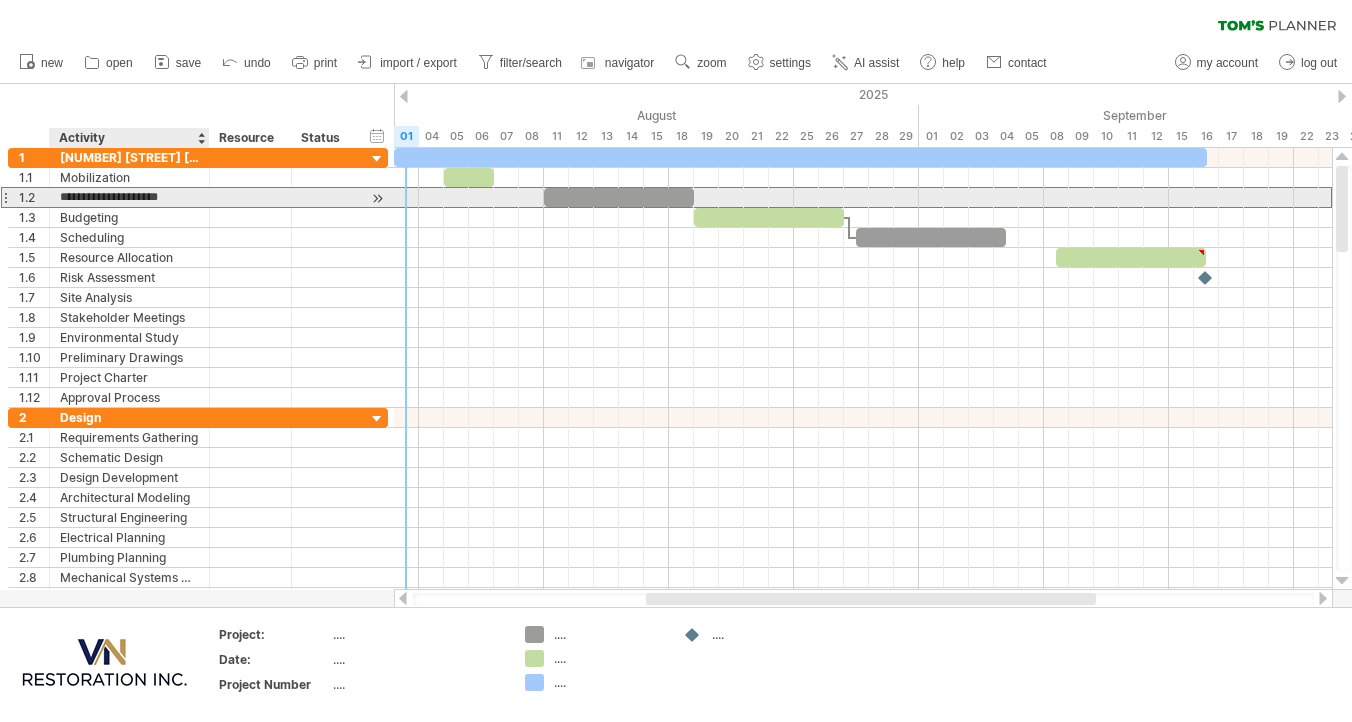 click on "**********" at bounding box center (129, 197) 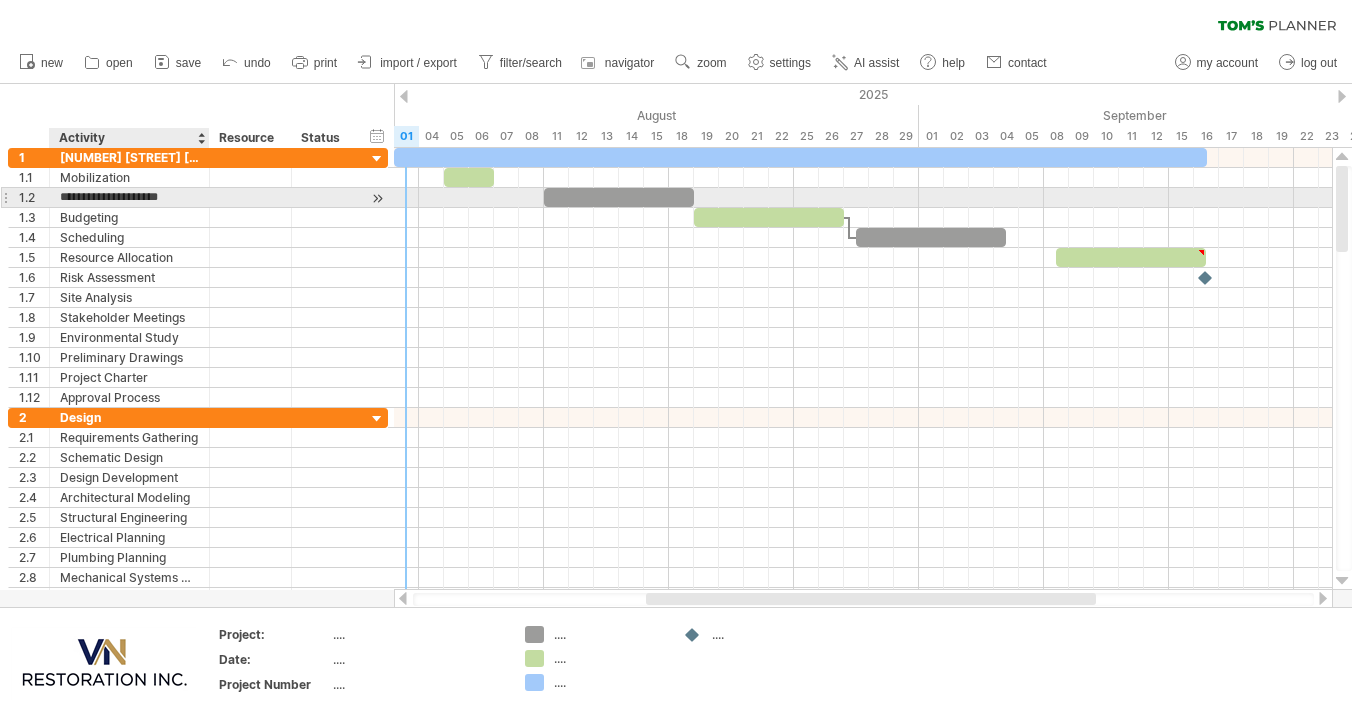 click on "**********" at bounding box center (129, 197) 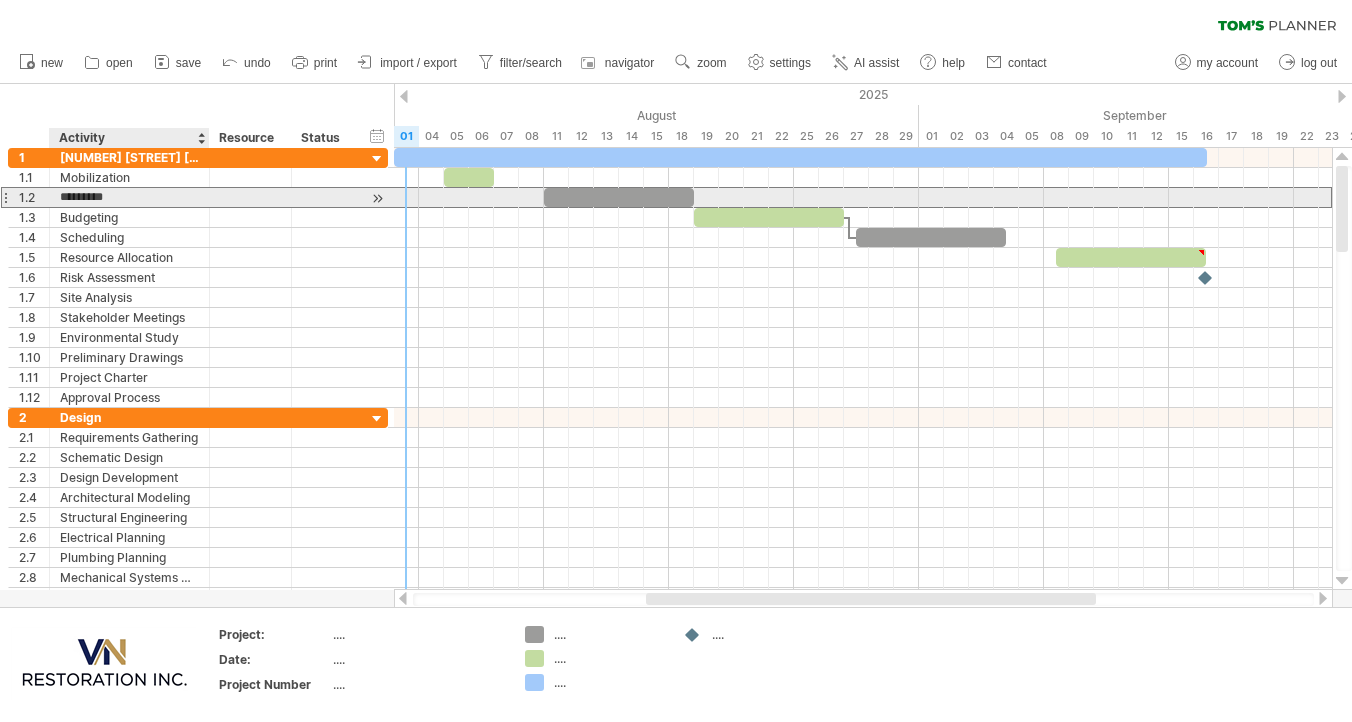 type on "********" 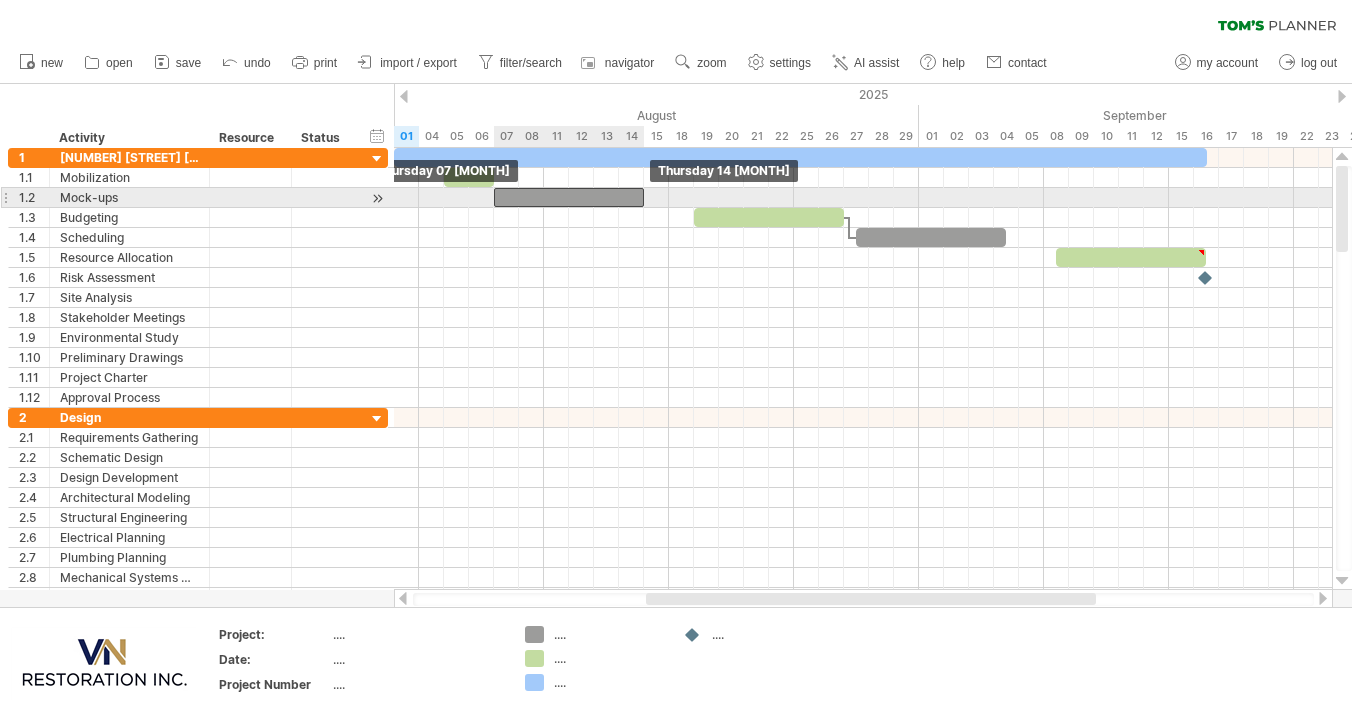 drag, startPoint x: 614, startPoint y: 194, endPoint x: 559, endPoint y: 199, distance: 55.226807 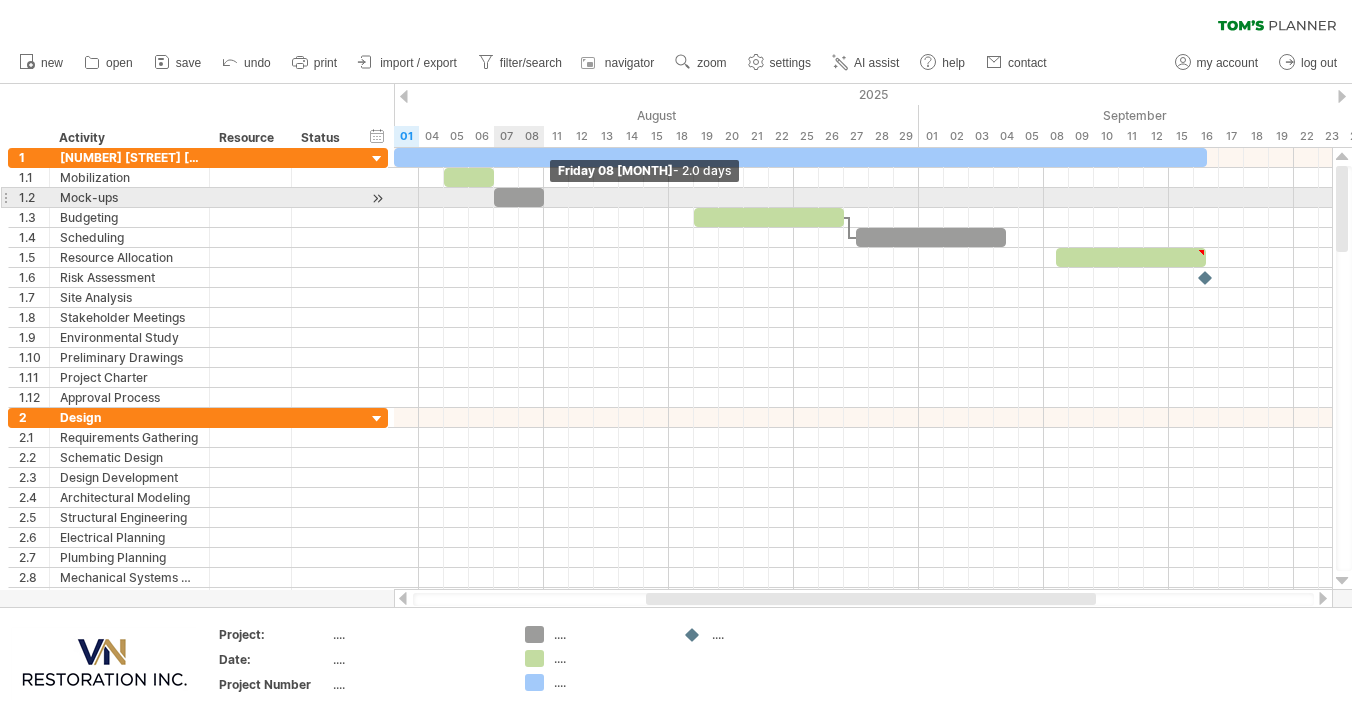 drag, startPoint x: 641, startPoint y: 198, endPoint x: 542, endPoint y: 203, distance: 99.12618 